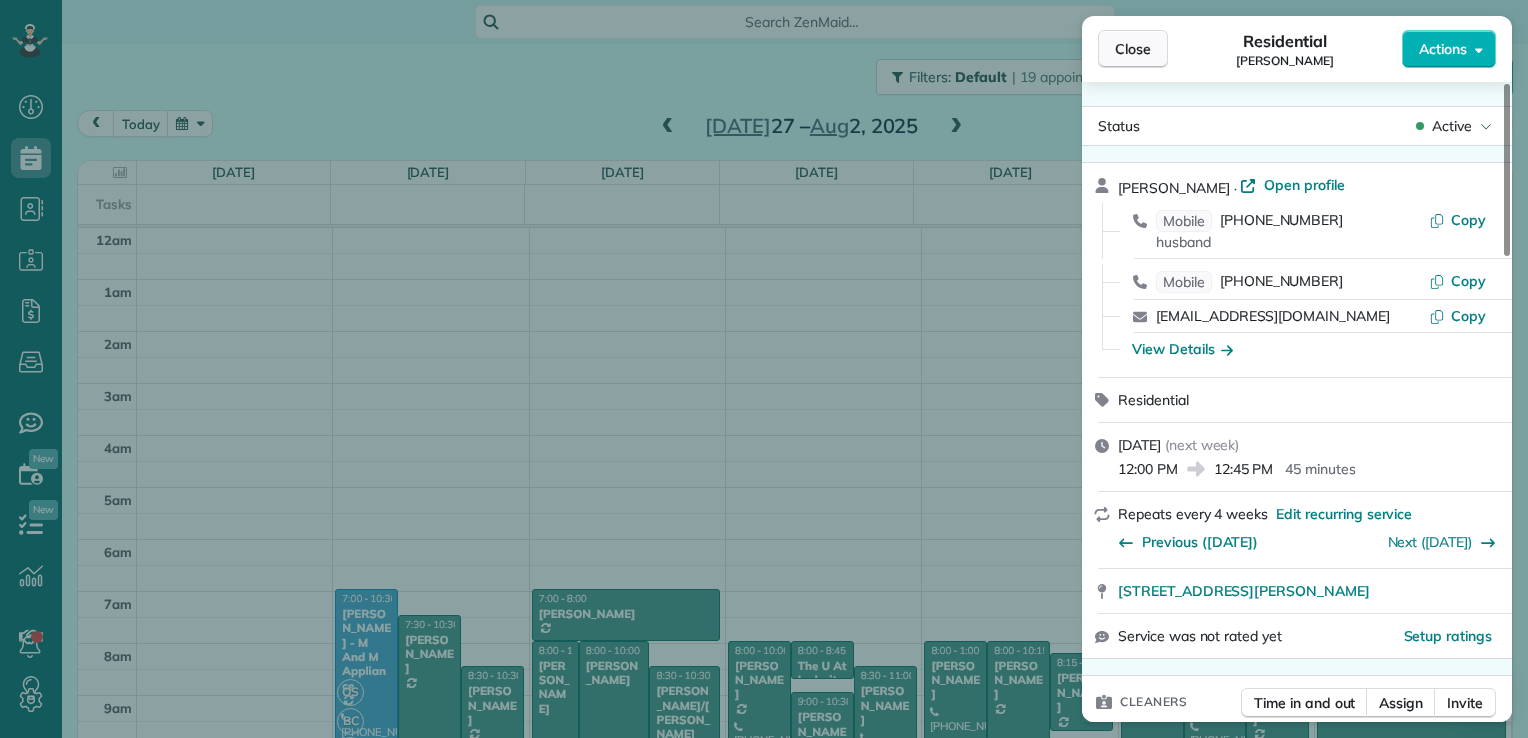 scroll, scrollTop: 0, scrollLeft: 0, axis: both 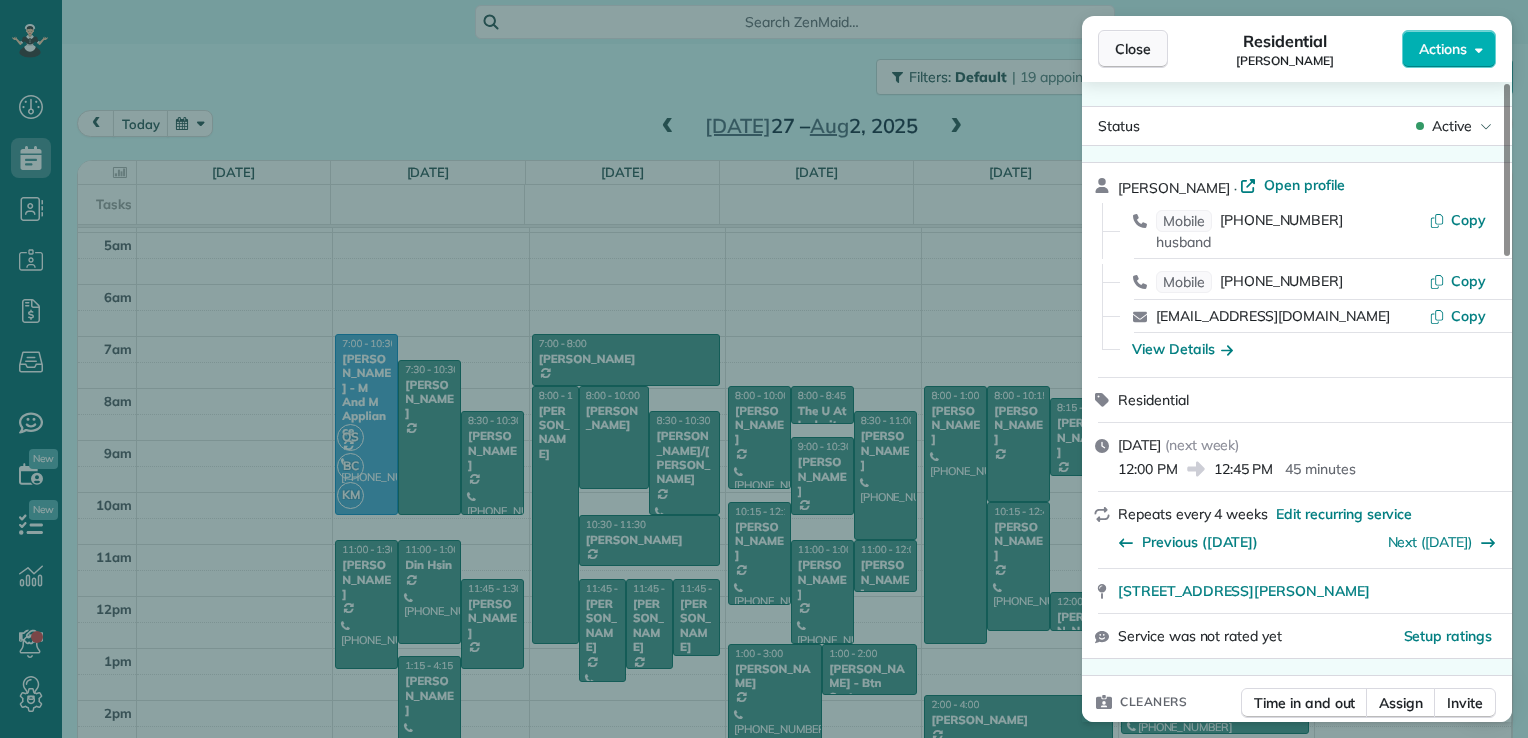 click on "Close" at bounding box center [1133, 49] 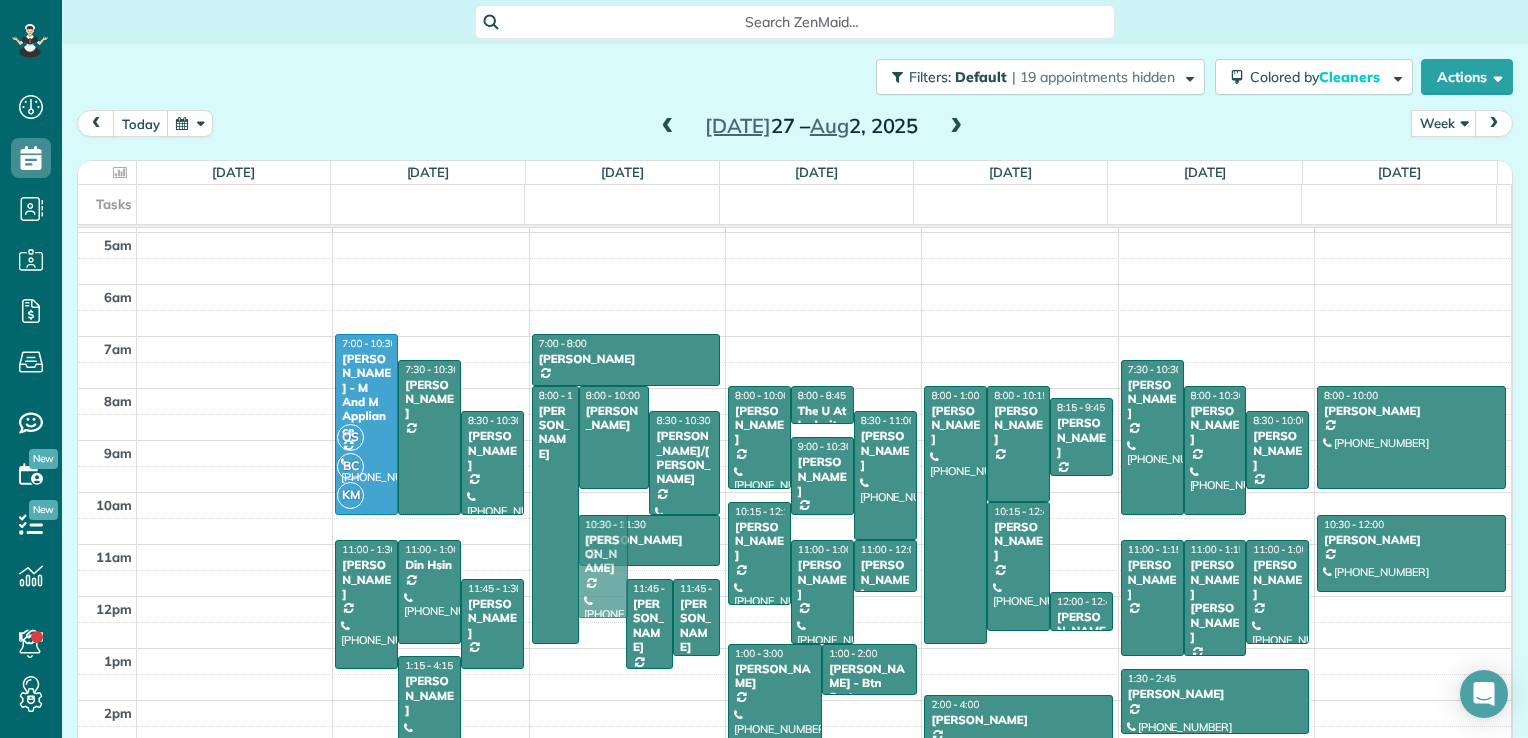 drag, startPoint x: 602, startPoint y: 655, endPoint x: 600, endPoint y: 608, distance: 47.042534 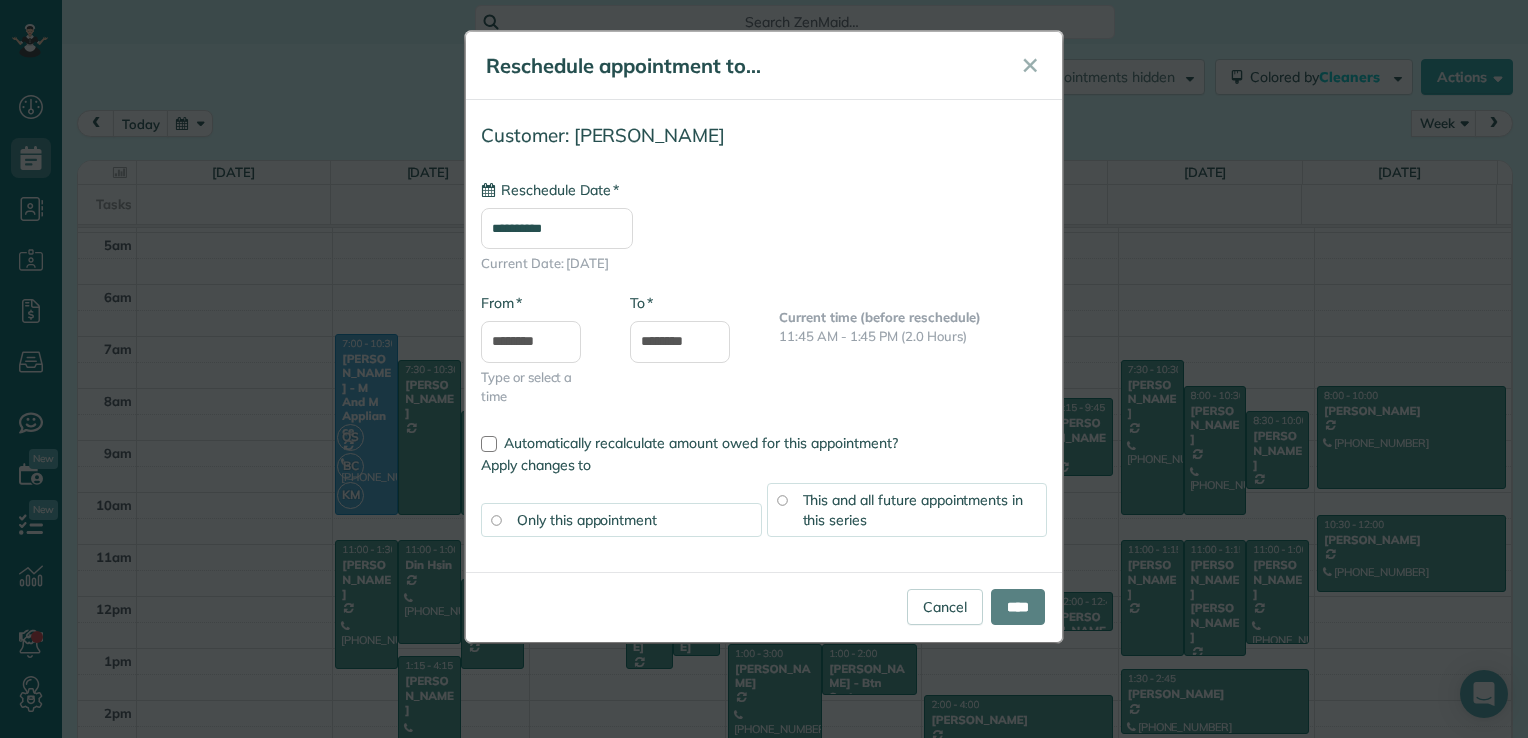 type on "**********" 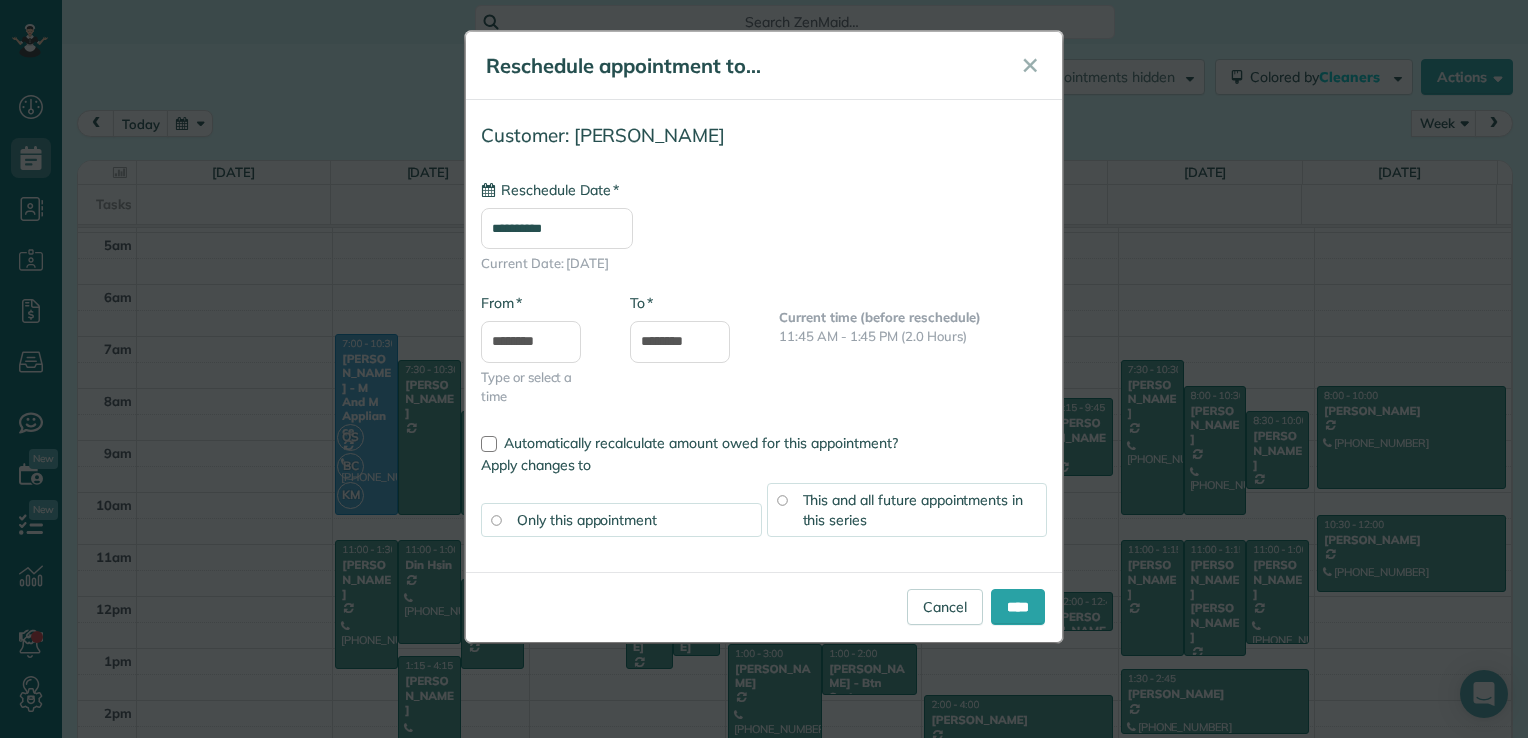 click on "Cancel
****" at bounding box center (764, 607) 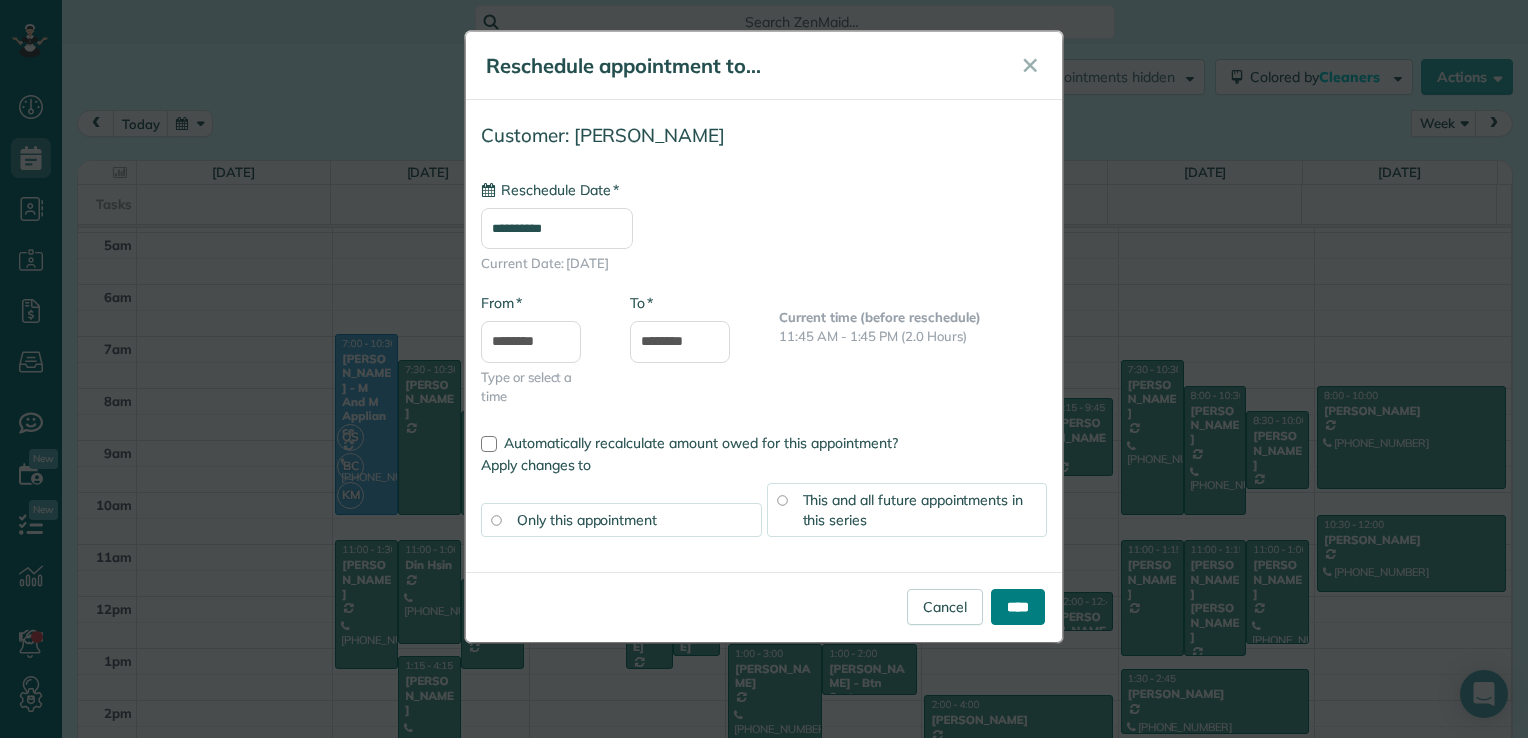 drag, startPoint x: 1032, startPoint y: 603, endPoint x: 1012, endPoint y: 610, distance: 21.189621 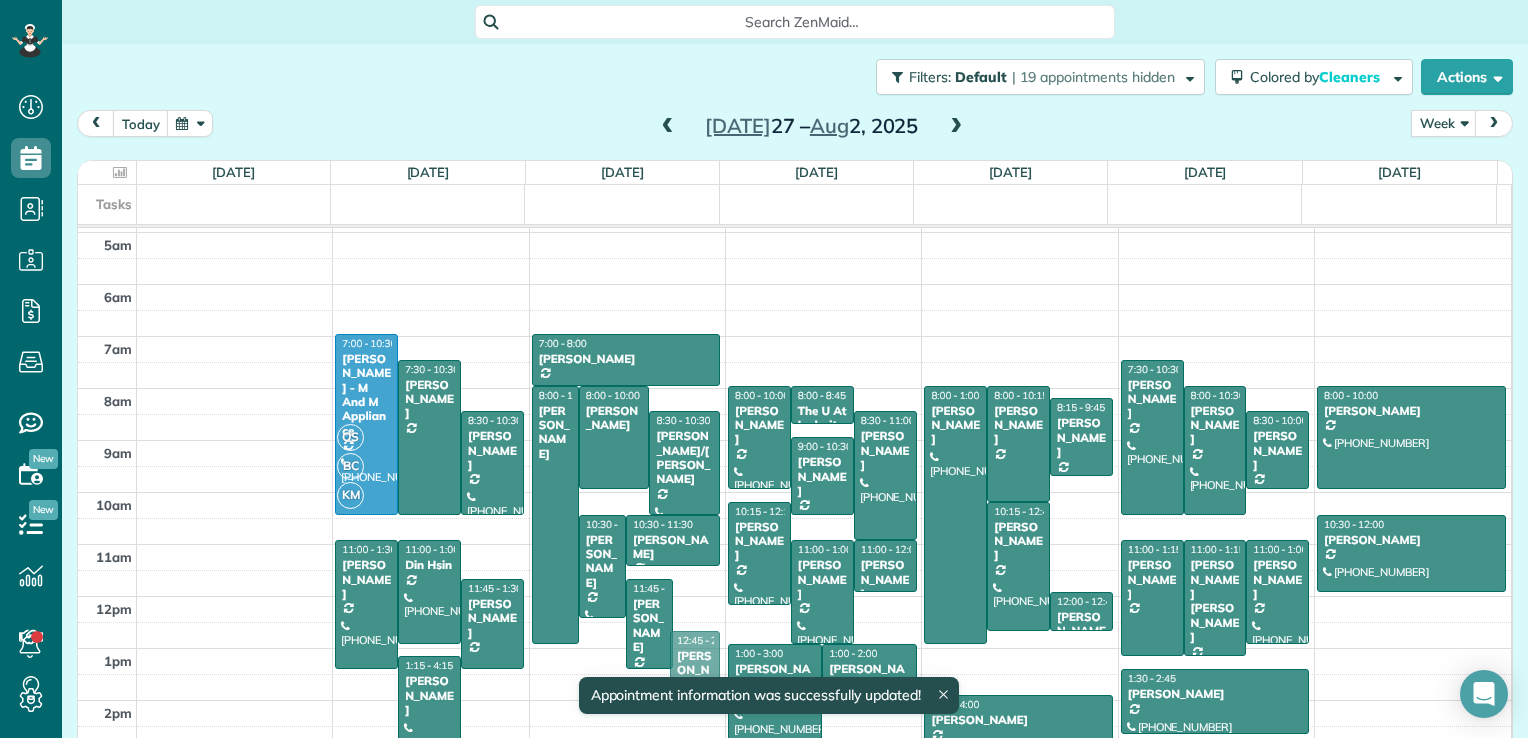 drag, startPoint x: 690, startPoint y: 610, endPoint x: 676, endPoint y: 666, distance: 57.72348 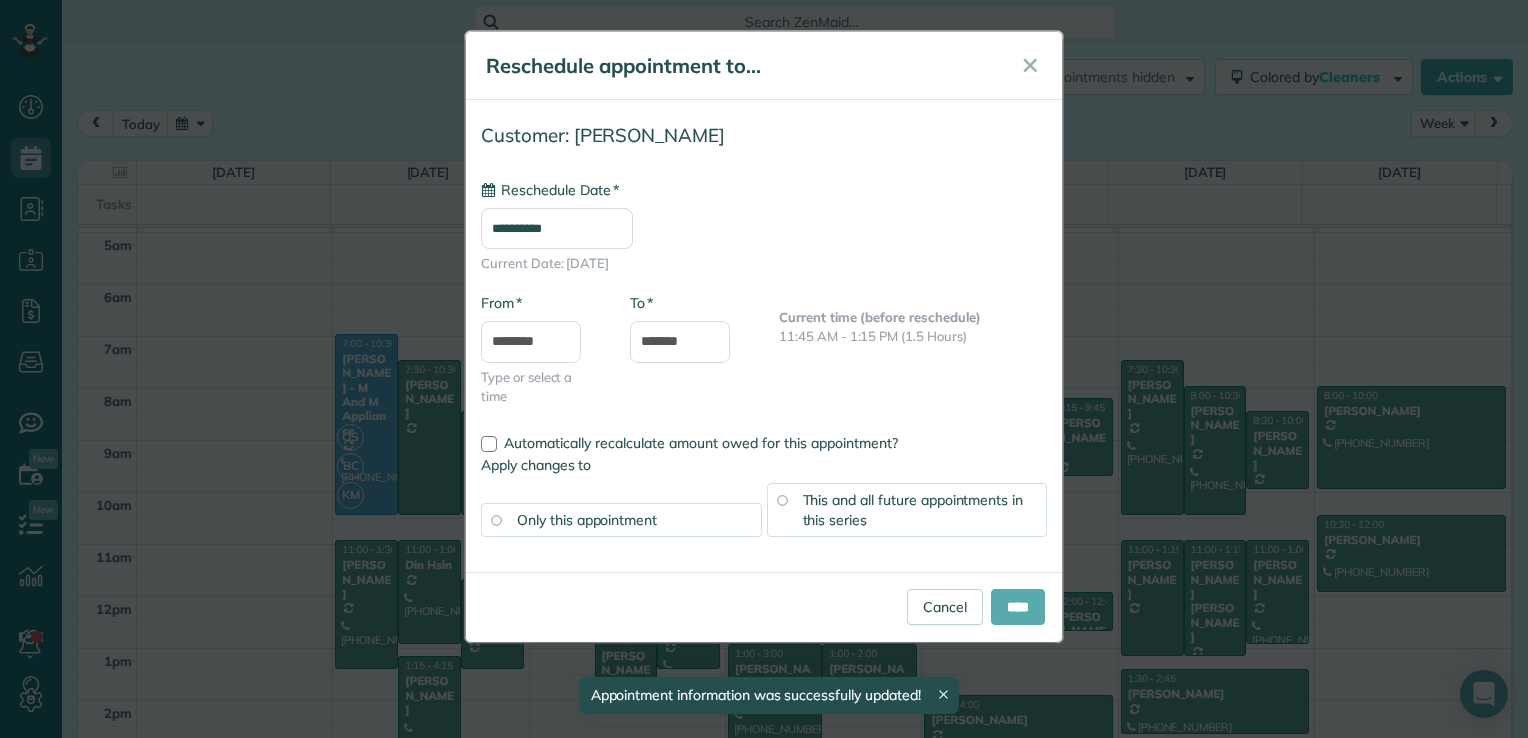 type on "**********" 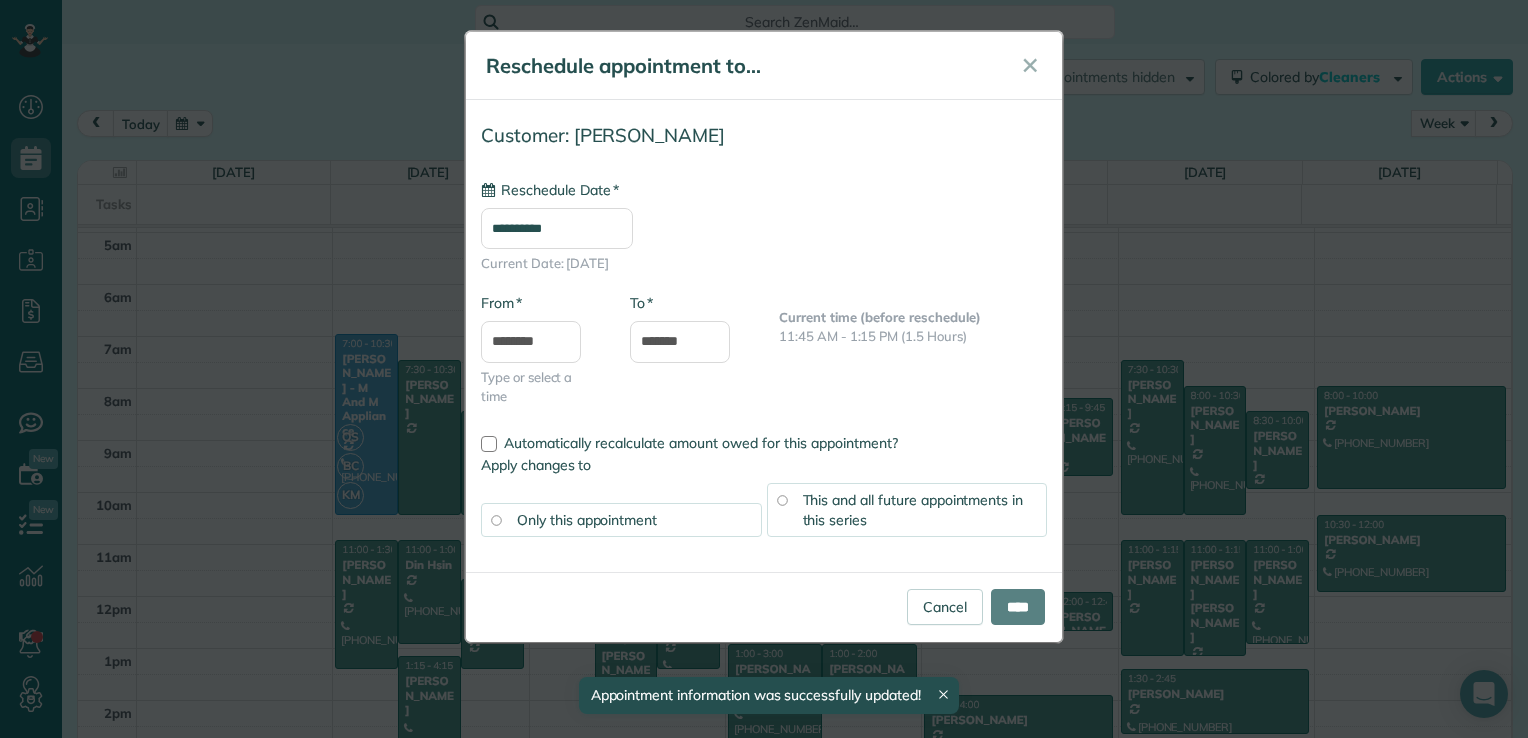 click on "****" at bounding box center [1018, 607] 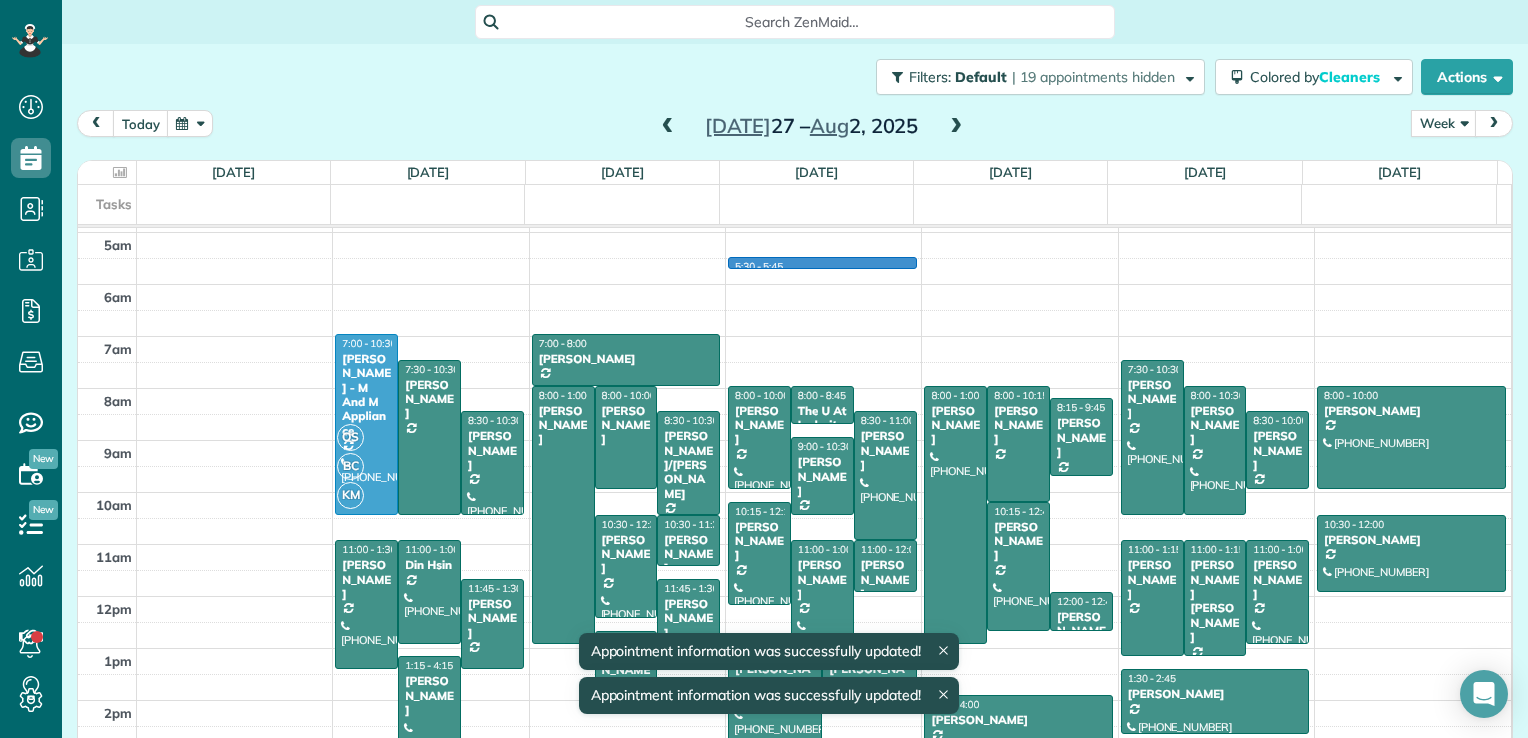 click on "12am 1am 2am 3am 4am 5am 6am 7am 8am 9am 10am 11am 12pm 1pm 2pm 3pm 4pm 5pm OS BC KM 7:00 - 10:30 [PERSON_NAME] - M And M Appliance [PHONE_NUMBER] [STREET_ADDRESS][PERSON_NAME][US_STATE] 7:30 - 10:[GEOGRAPHIC_DATA][PERSON_NAME][STREET_ADDRESS][US_STATE][US_STATE] 8:30 - 10:30 [PERSON_NAME] [PHONE_NUMBER] [STREET_ADDRESS][PERSON_NAME] 11:00 - 1:30 [PERSON_NAME] [PHONE_NUMBER] [STREET_ADDRESS][US_STATE] 11:00 - 1:00 Din Hsin [PHONE_NUMBER] [STREET_ADDRESS] 11:45 - 1:30 [PERSON_NAME] [STREET_ADDRESS] 1:15 - 4:[GEOGRAPHIC_DATA][PERSON_NAME] [PHONE_NUMBER] [STREET_ADDRESS] 7:00 - 8:00 [PERSON_NAME] [PHONE_NUMBER] [STREET_ADDRESS] 8:00 - 1:00 [PERSON_NAME] [STREET_ADDRESS][PERSON_NAME] 8:00 - 10:00 [PERSON_NAME] [STREET_ADDRESS] 8:30 - 10:30 [PERSON_NAME]/[PERSON_NAME] [PHONE_NUMBER] [STREET_ADDRESS] 10:30 - 12:30 [PERSON_NAME] [PHONE_NUMBER] [GEOGRAPHIC_DATA][PERSON_NAME]" at bounding box center [794, 440] 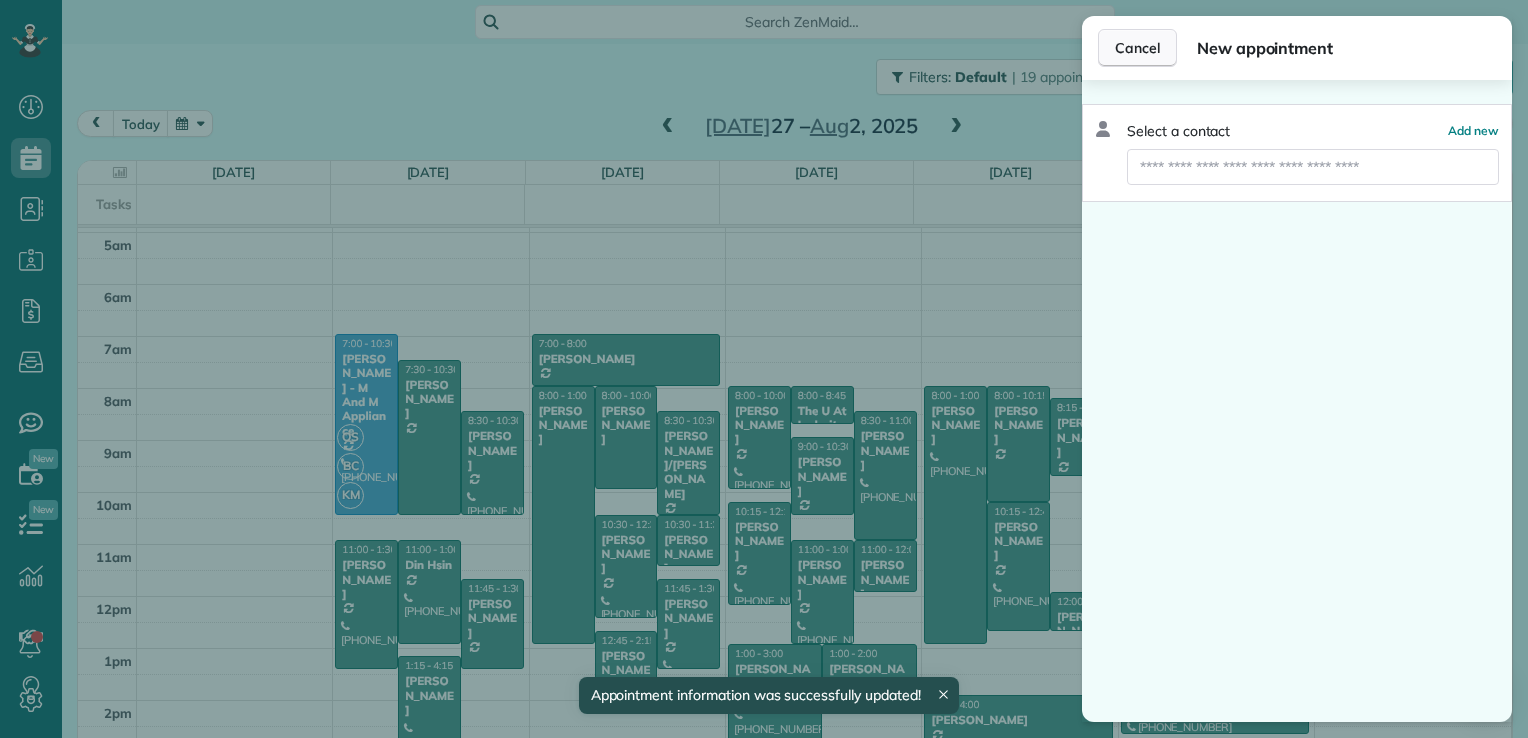 click on "Cancel" at bounding box center (1137, 48) 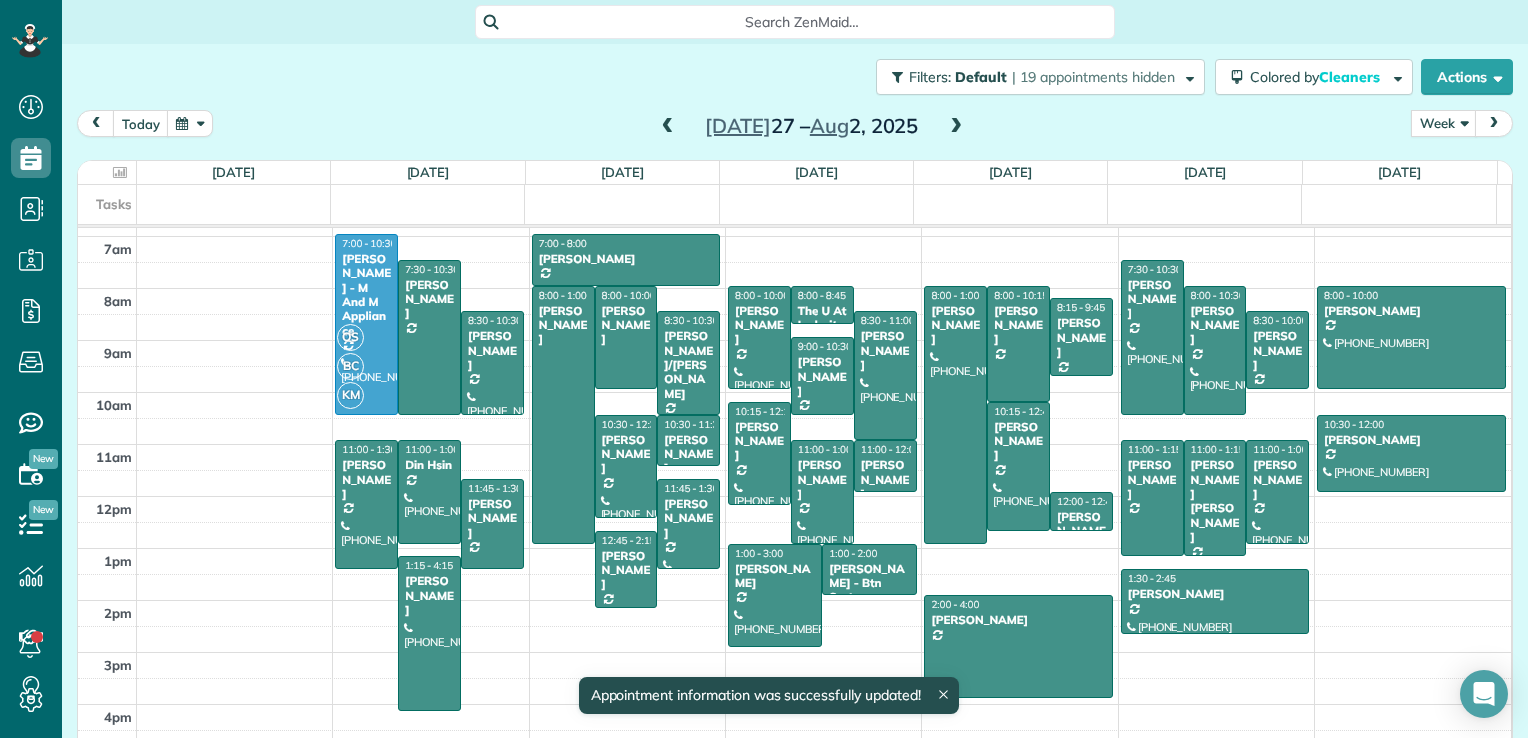 scroll, scrollTop: 391, scrollLeft: 0, axis: vertical 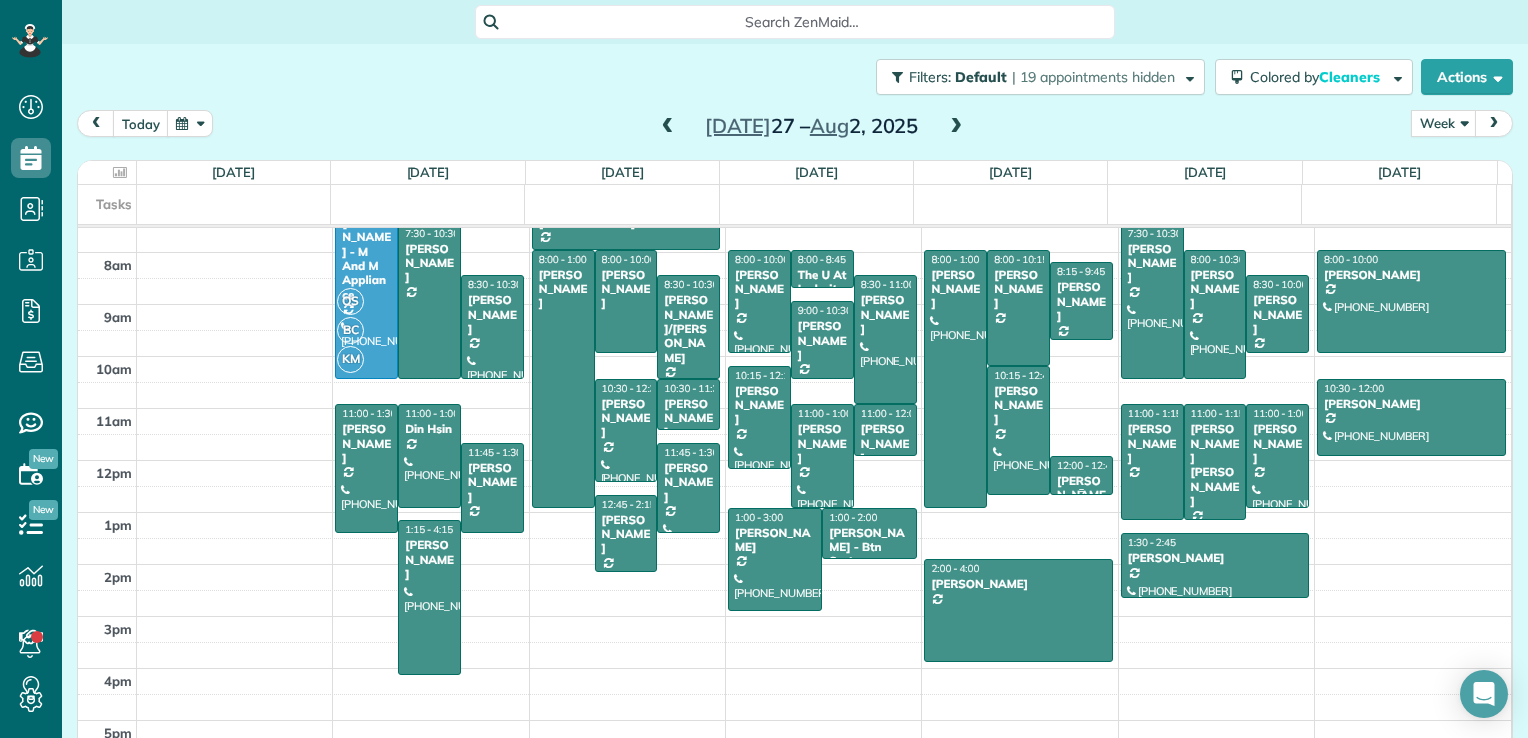 click on "[PERSON_NAME]" at bounding box center [1081, 495] 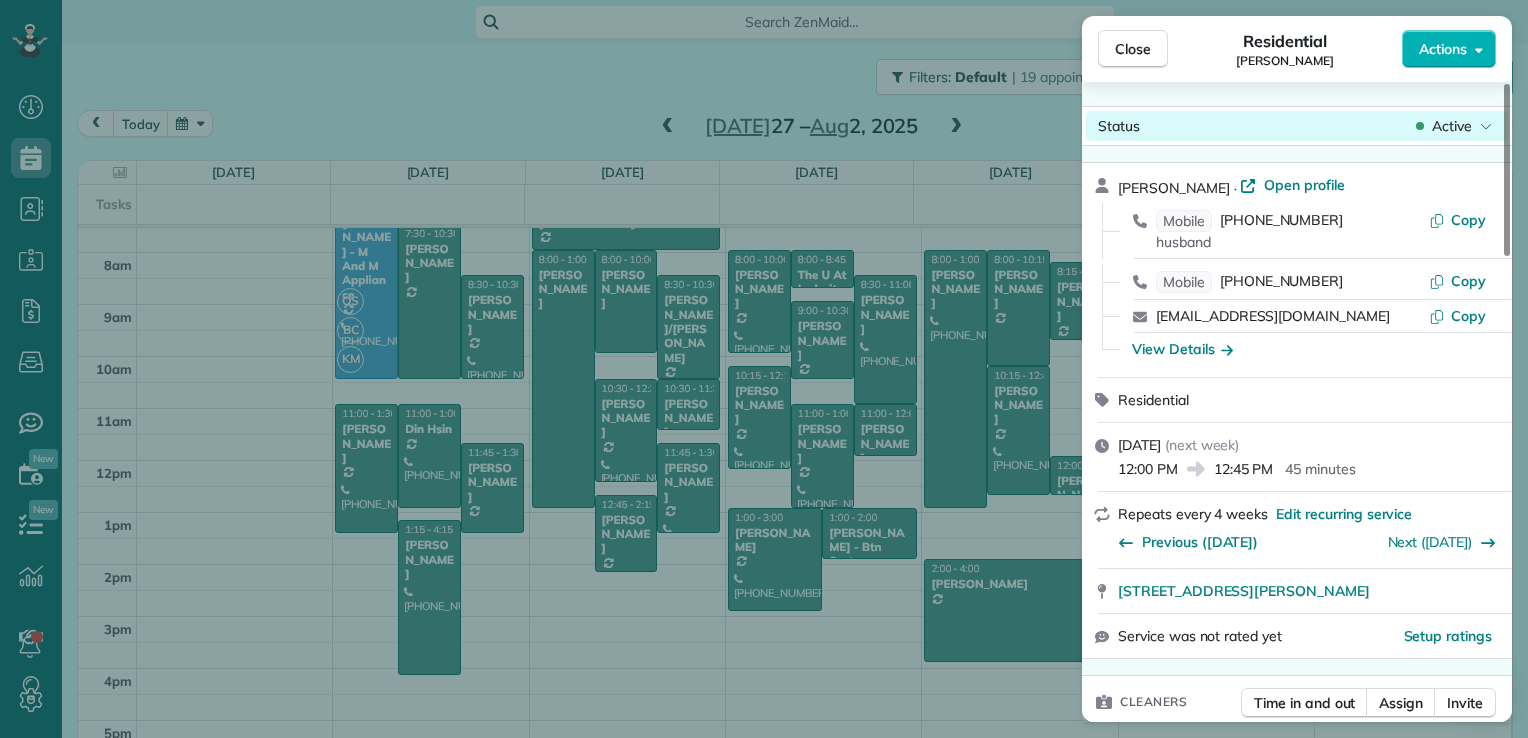 click on "Active" at bounding box center (1452, 126) 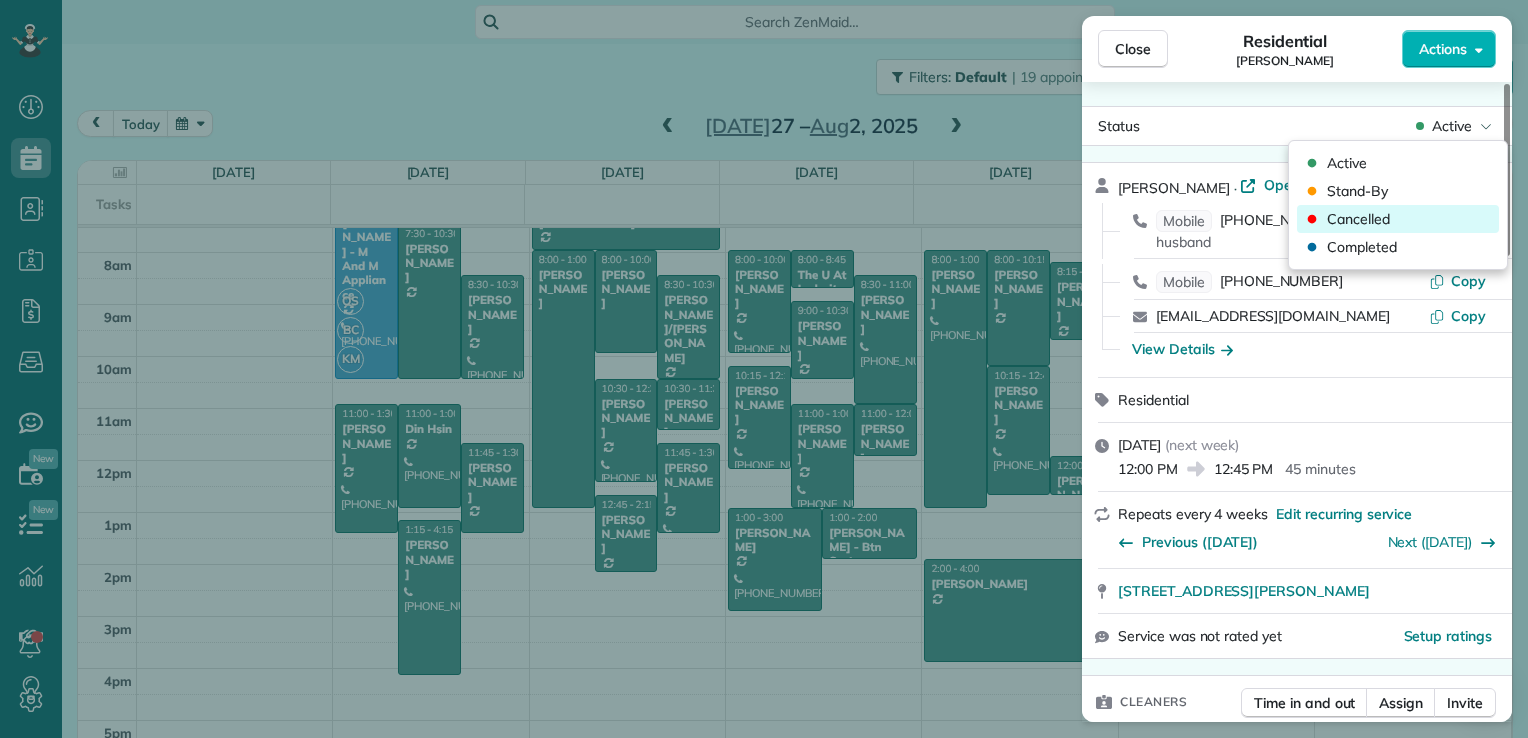 drag, startPoint x: 1415, startPoint y: 214, endPoint x: 1338, endPoint y: 220, distance: 77.23341 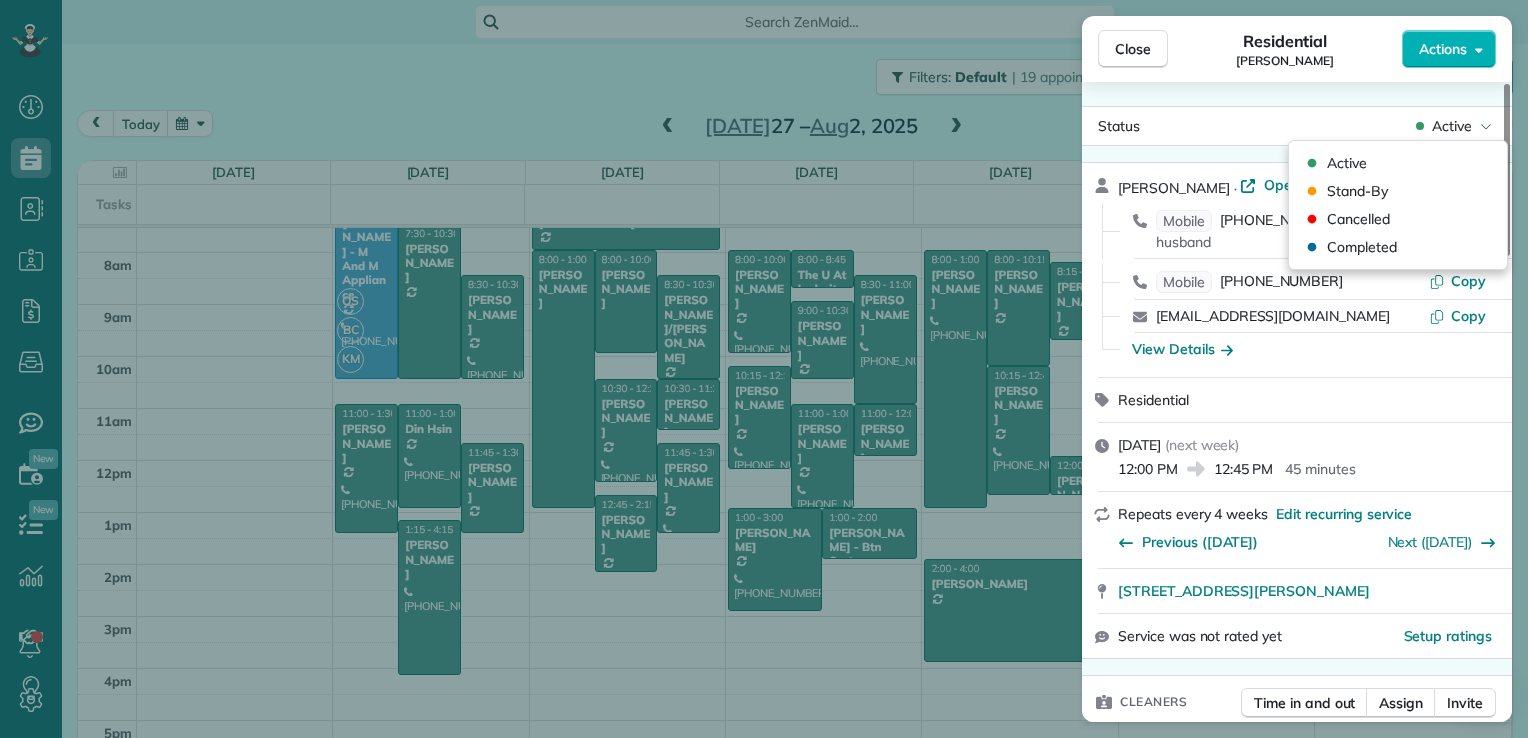 click on "Cancelled" at bounding box center [1398, 219] 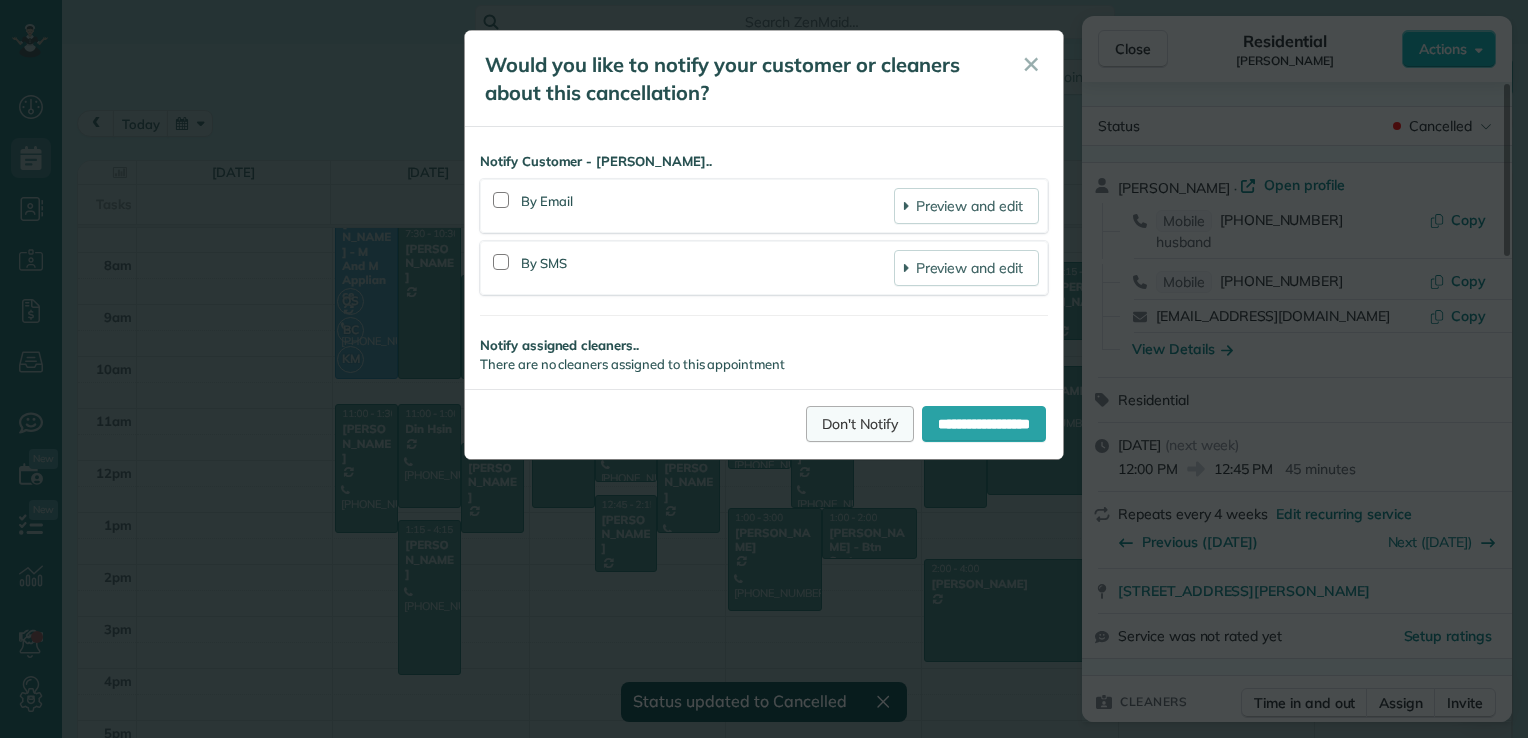 drag, startPoint x: 804, startPoint y: 415, endPoint x: 824, endPoint y: 378, distance: 42.059483 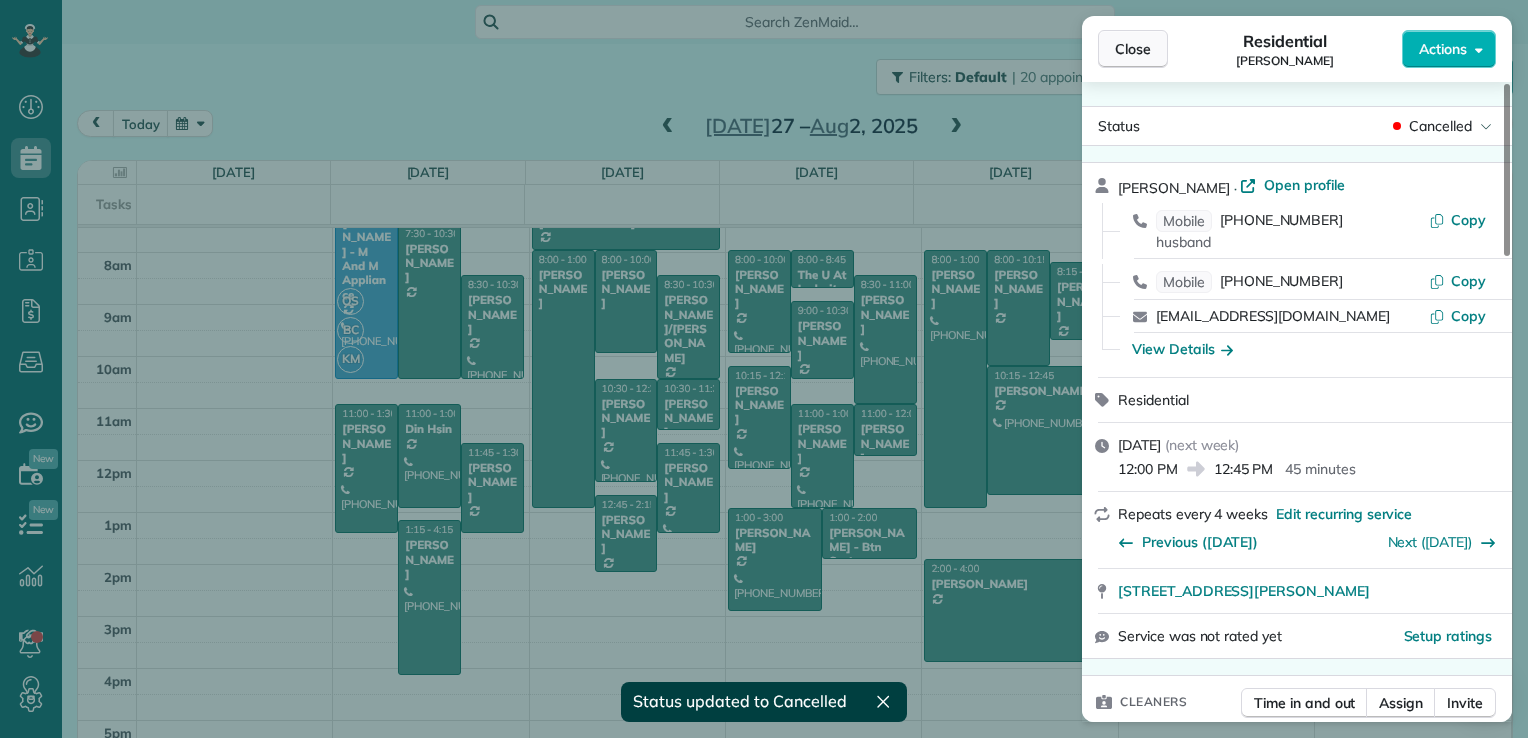 click on "Close" at bounding box center [1133, 49] 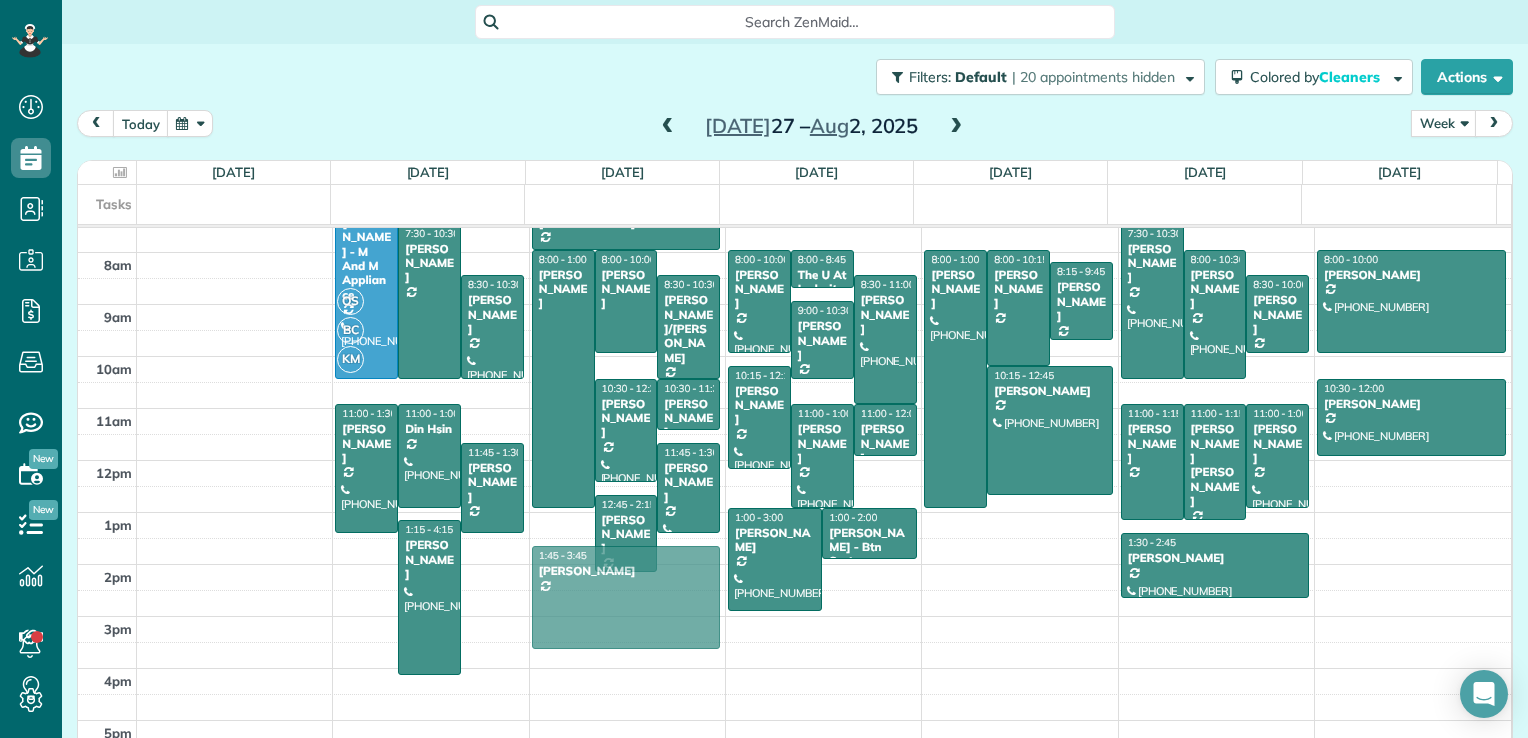 drag, startPoint x: 960, startPoint y: 602, endPoint x: 492, endPoint y: 594, distance: 468.06836 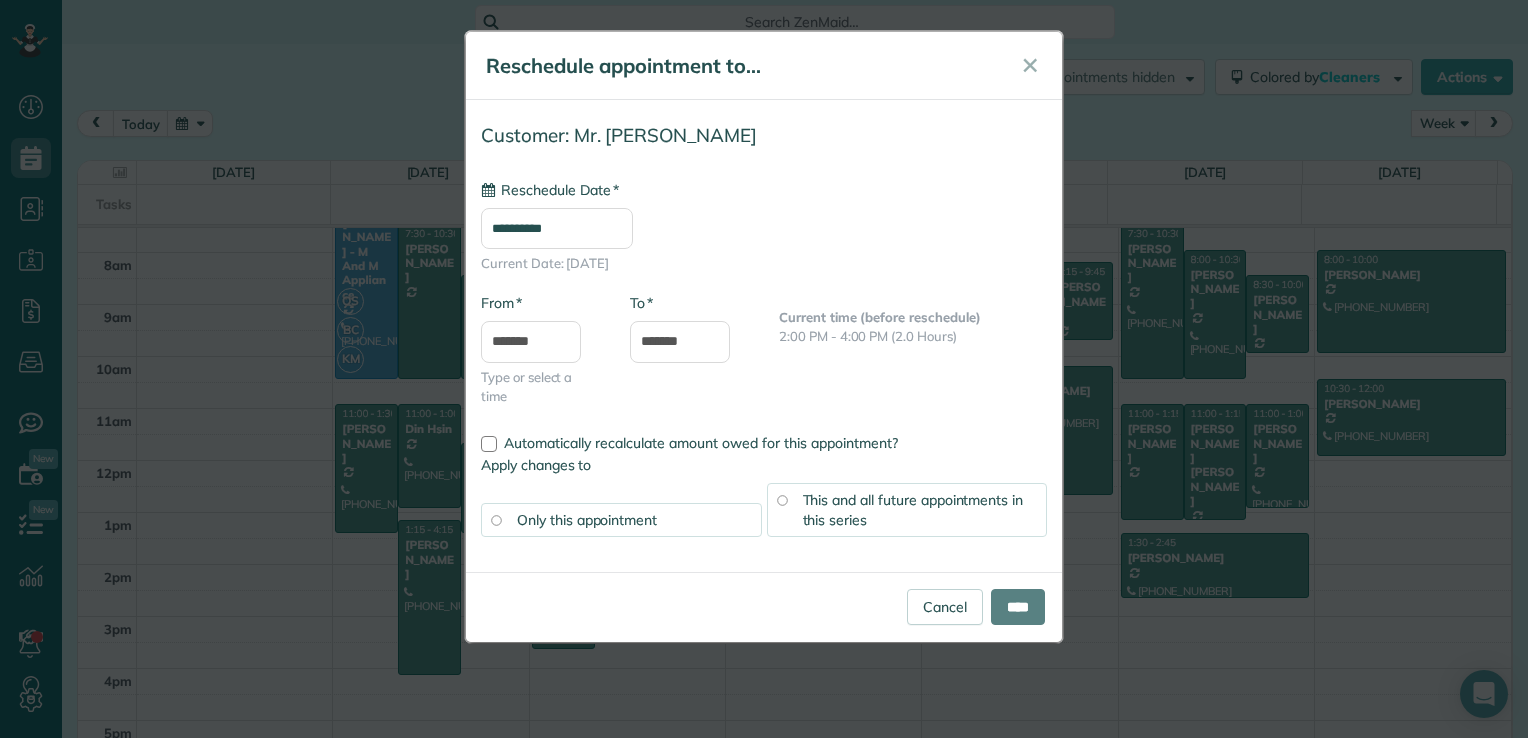 type on "**********" 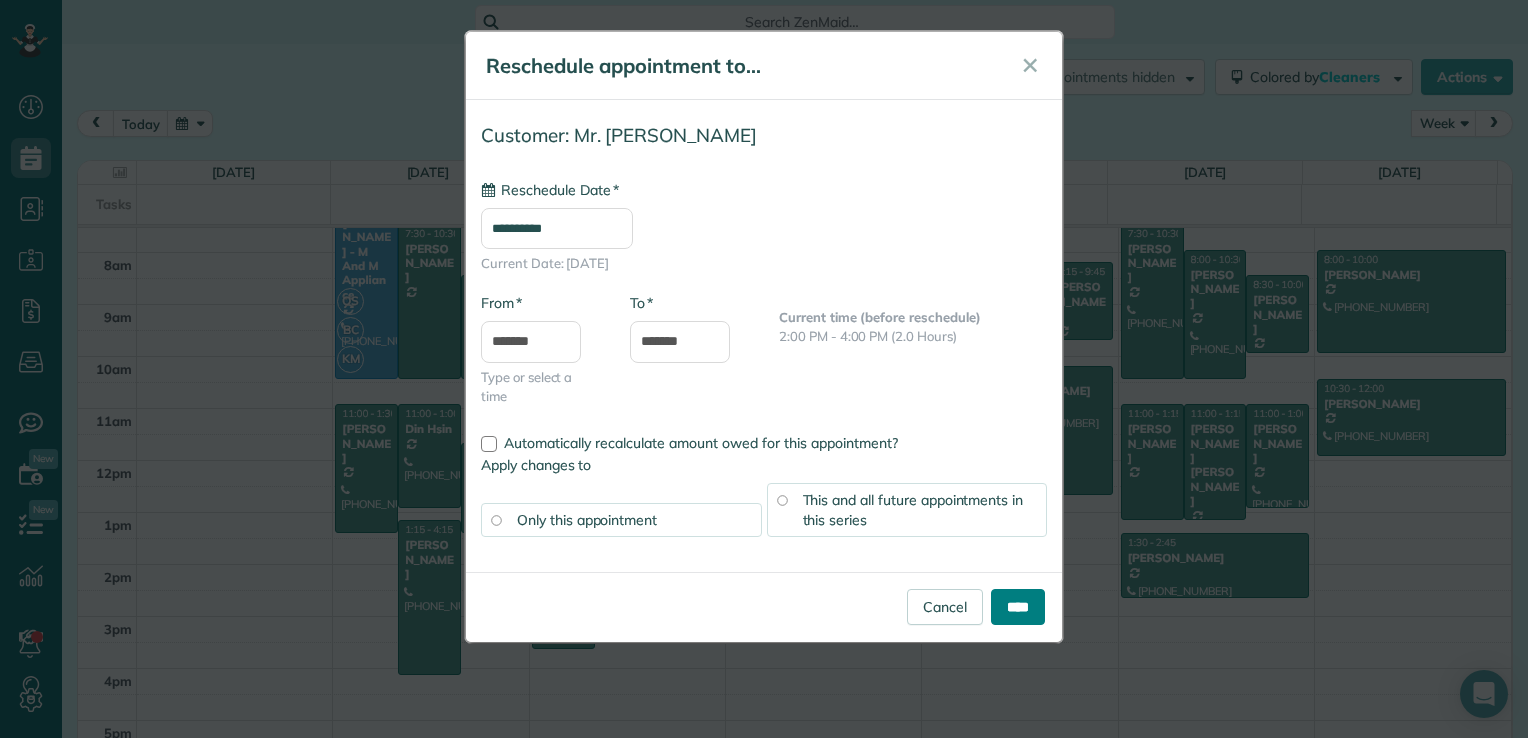 click on "****" at bounding box center [1018, 607] 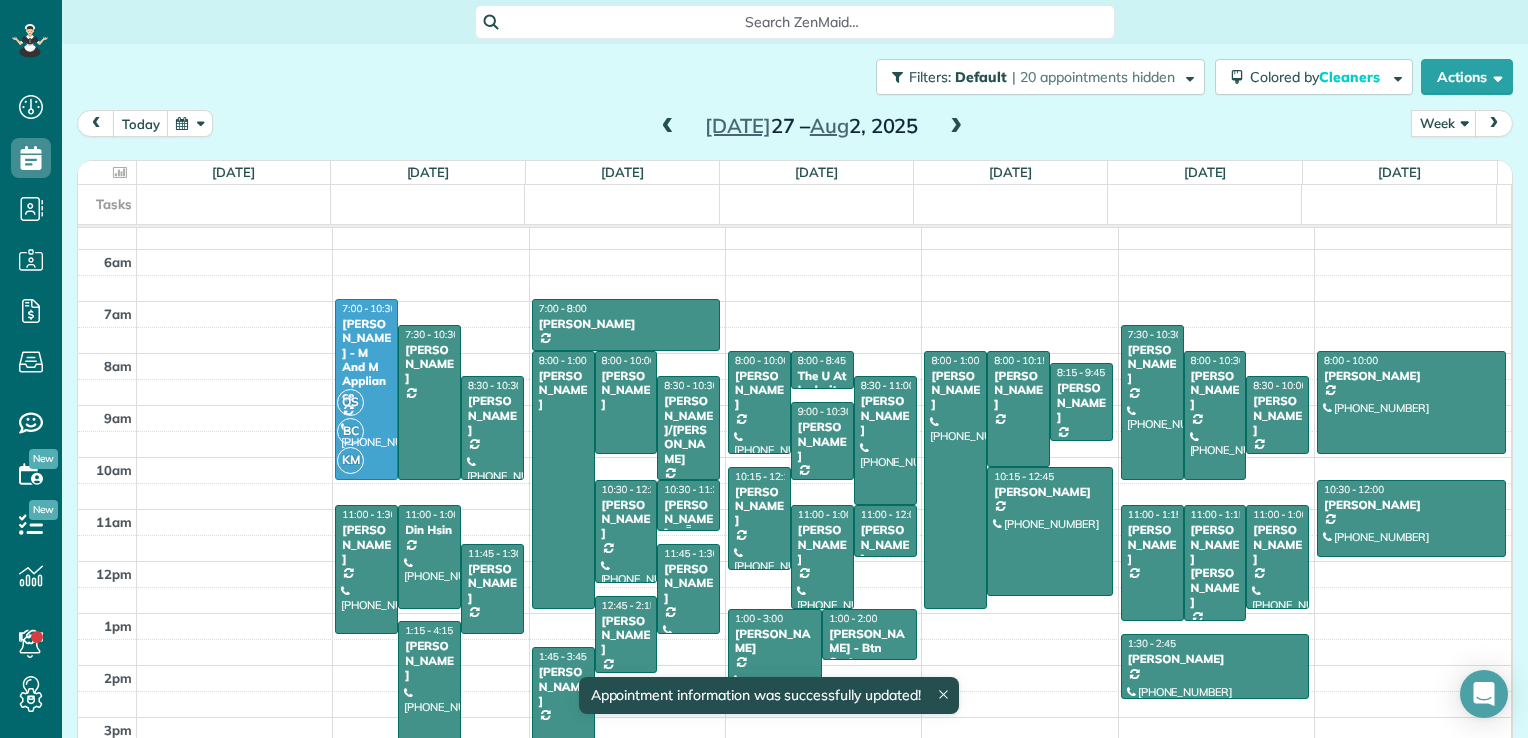 scroll, scrollTop: 291, scrollLeft: 0, axis: vertical 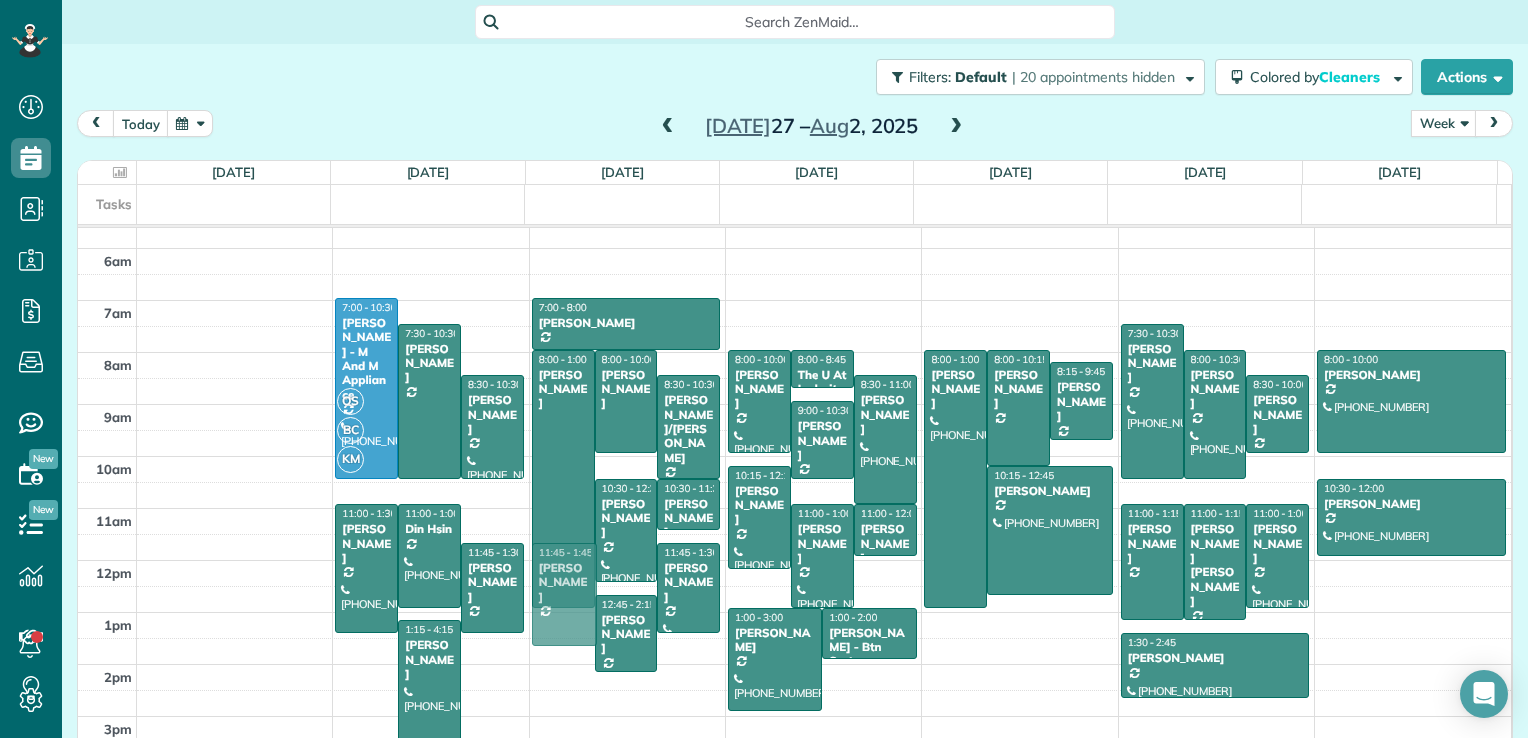 drag, startPoint x: 546, startPoint y: 698, endPoint x: 576, endPoint y: 601, distance: 101.53325 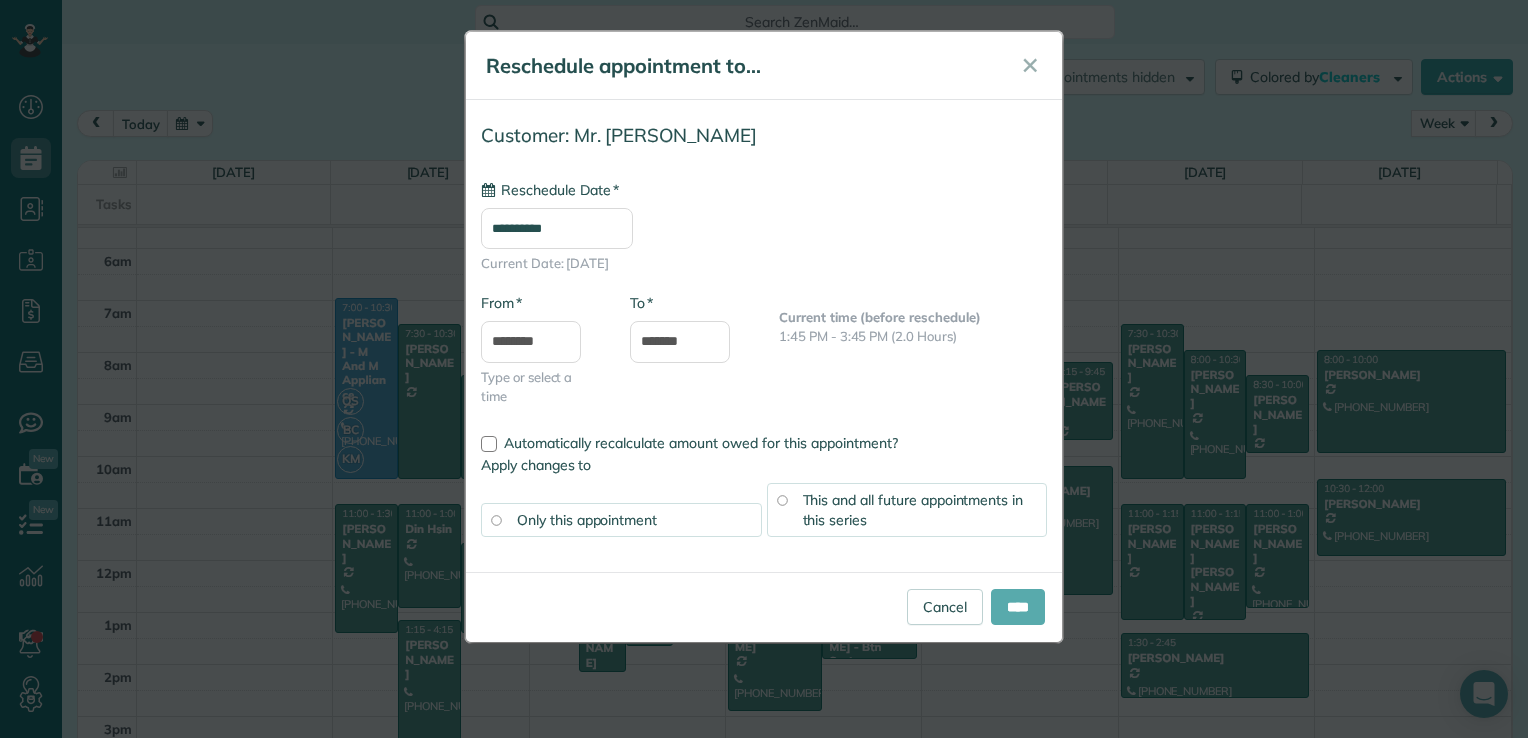 type on "**********" 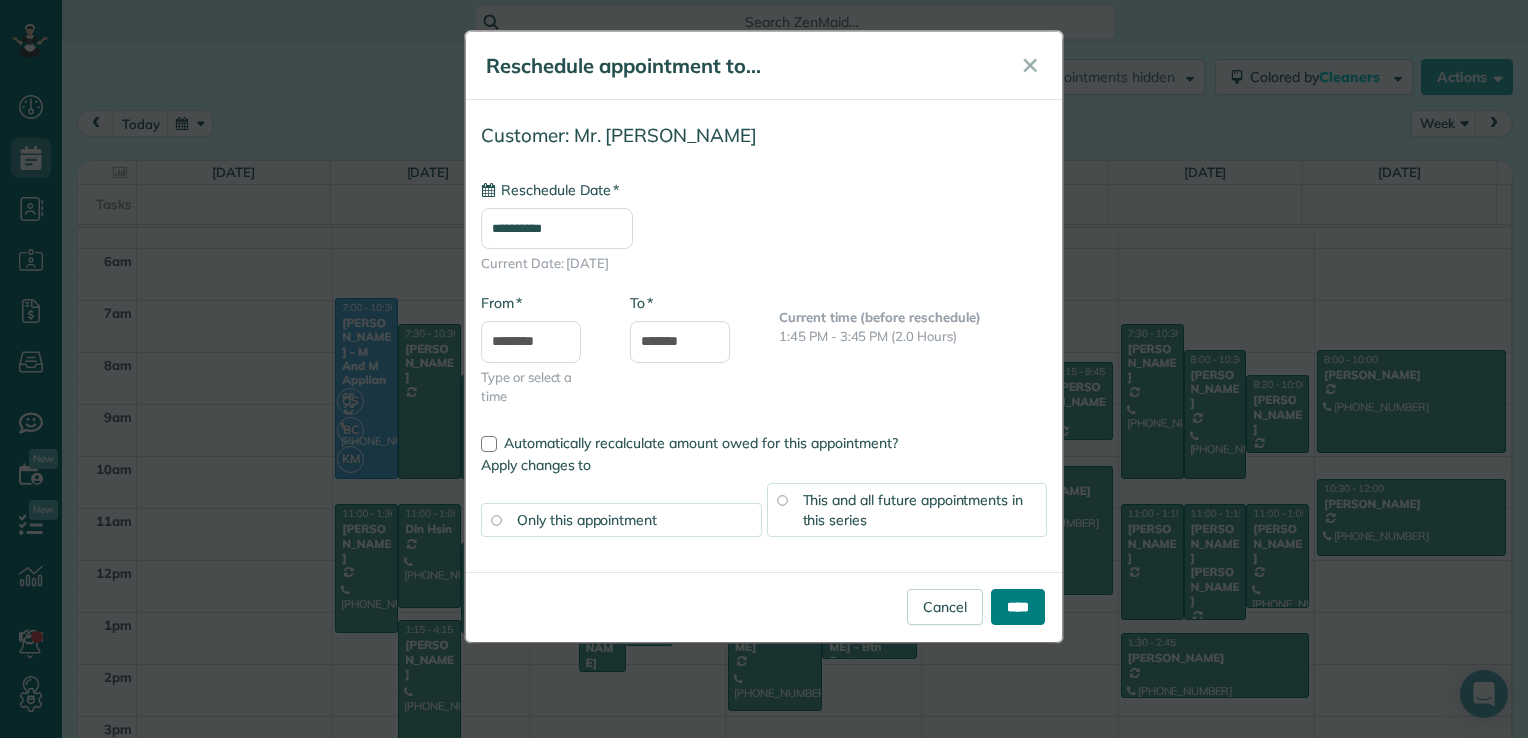 click on "****" at bounding box center [1018, 607] 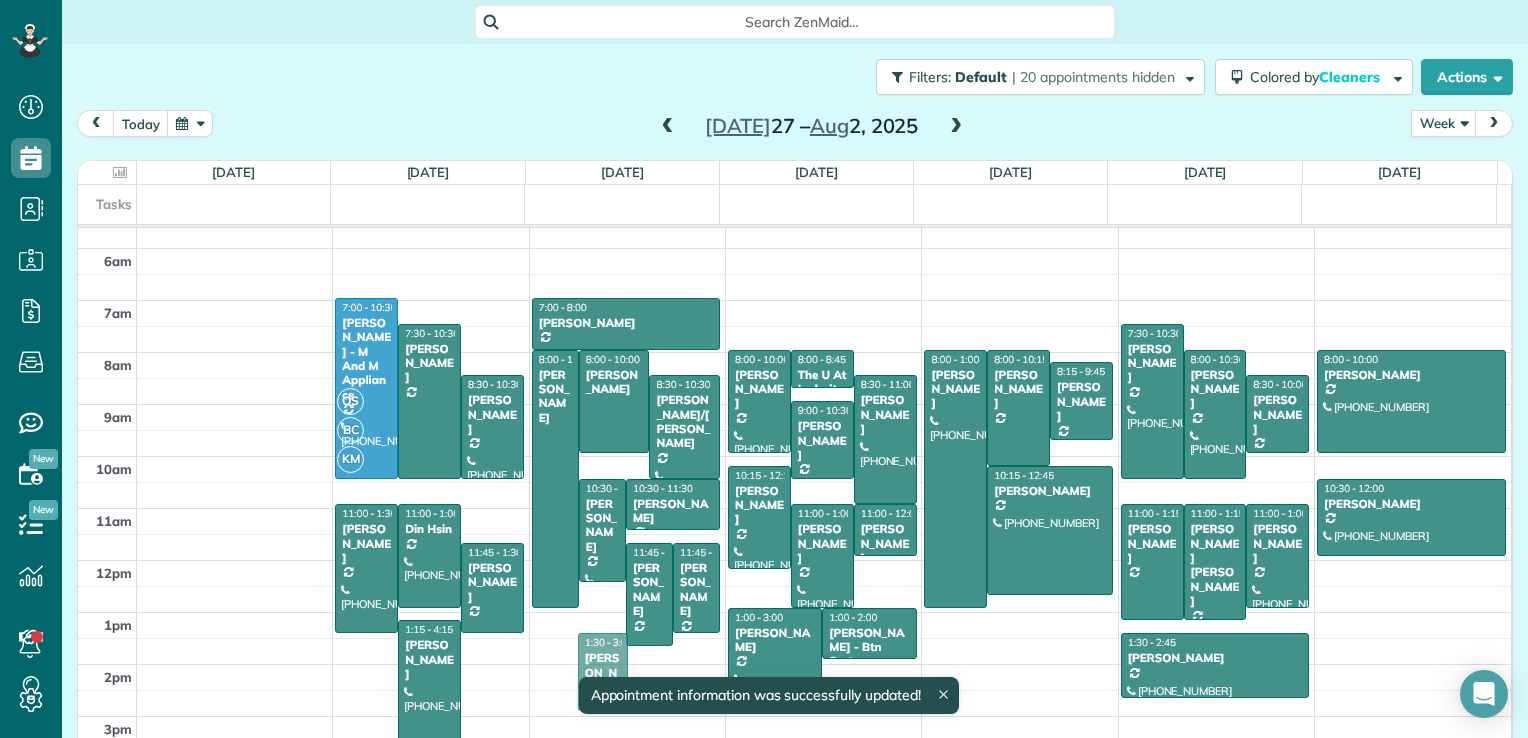 drag, startPoint x: 588, startPoint y: 629, endPoint x: 578, endPoint y: 663, distance: 35.44009 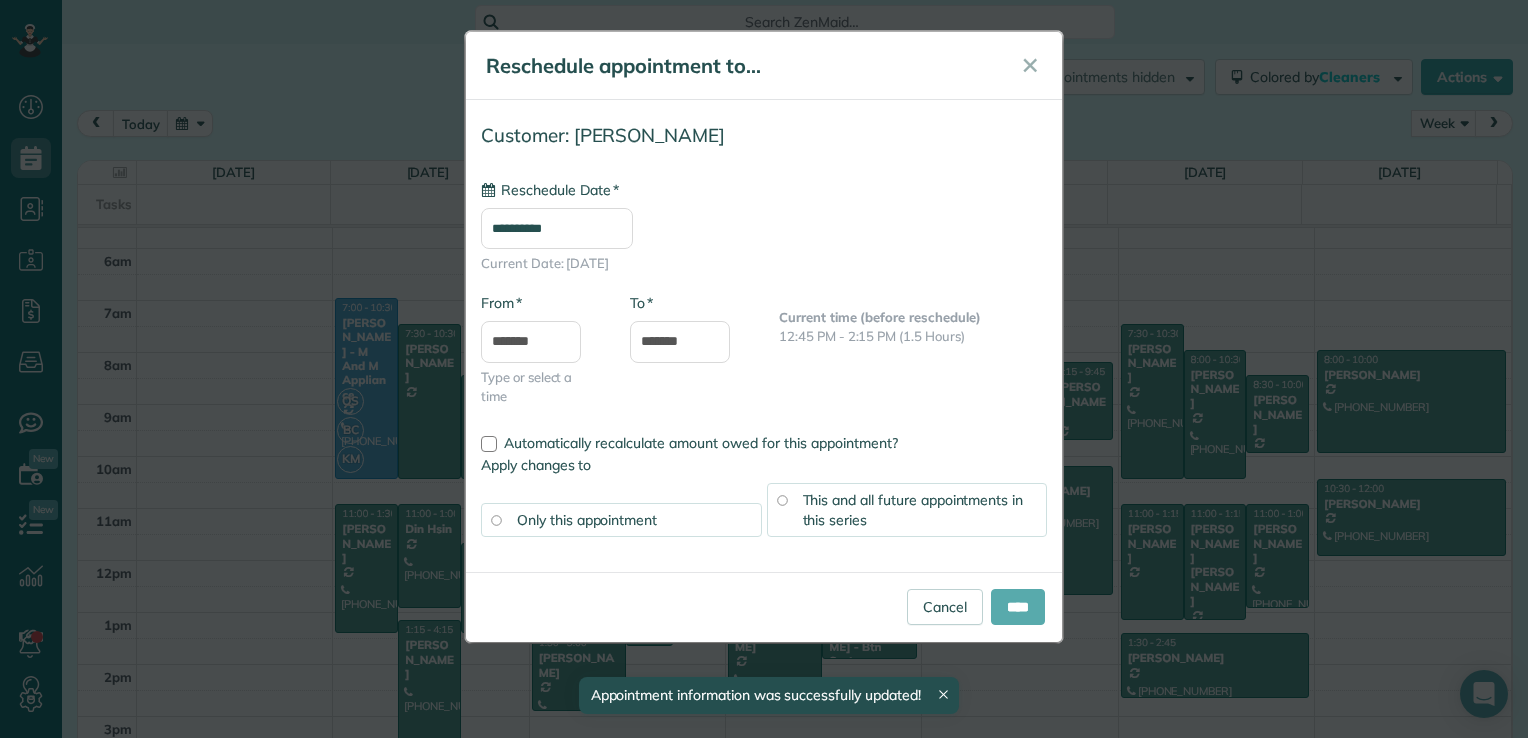 type on "**********" 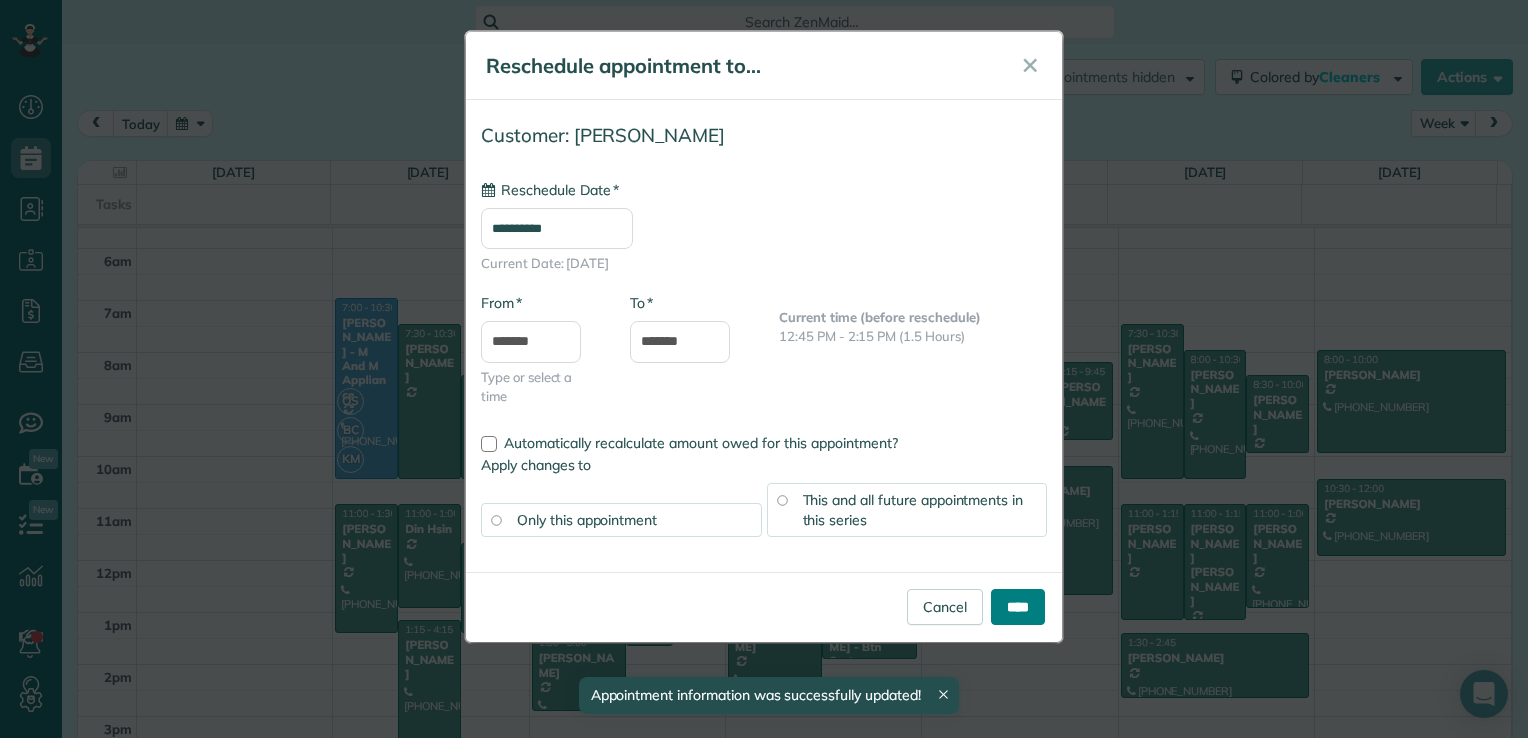 click on "****" at bounding box center (1018, 607) 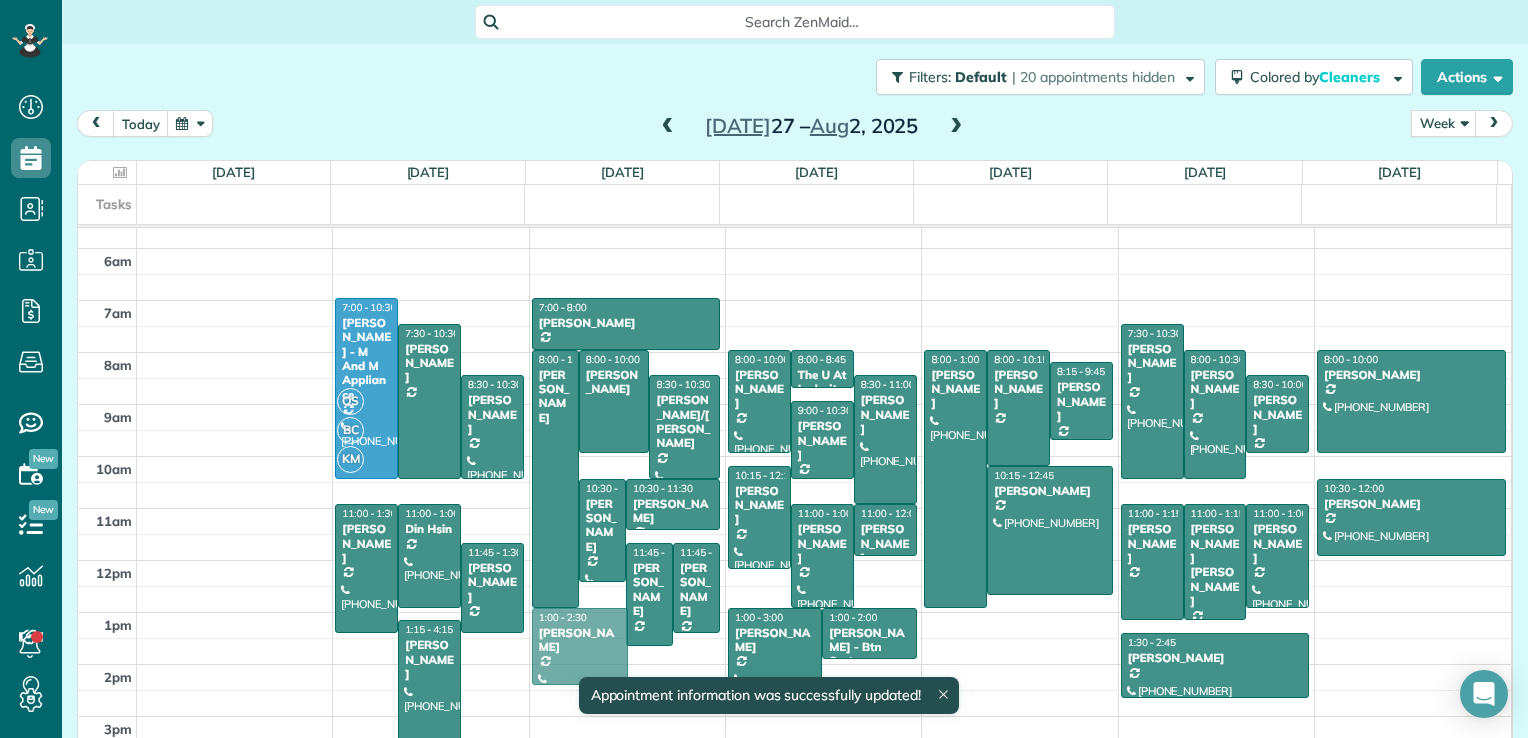 drag, startPoint x: 536, startPoint y: 670, endPoint x: 531, endPoint y: 642, distance: 28.442924 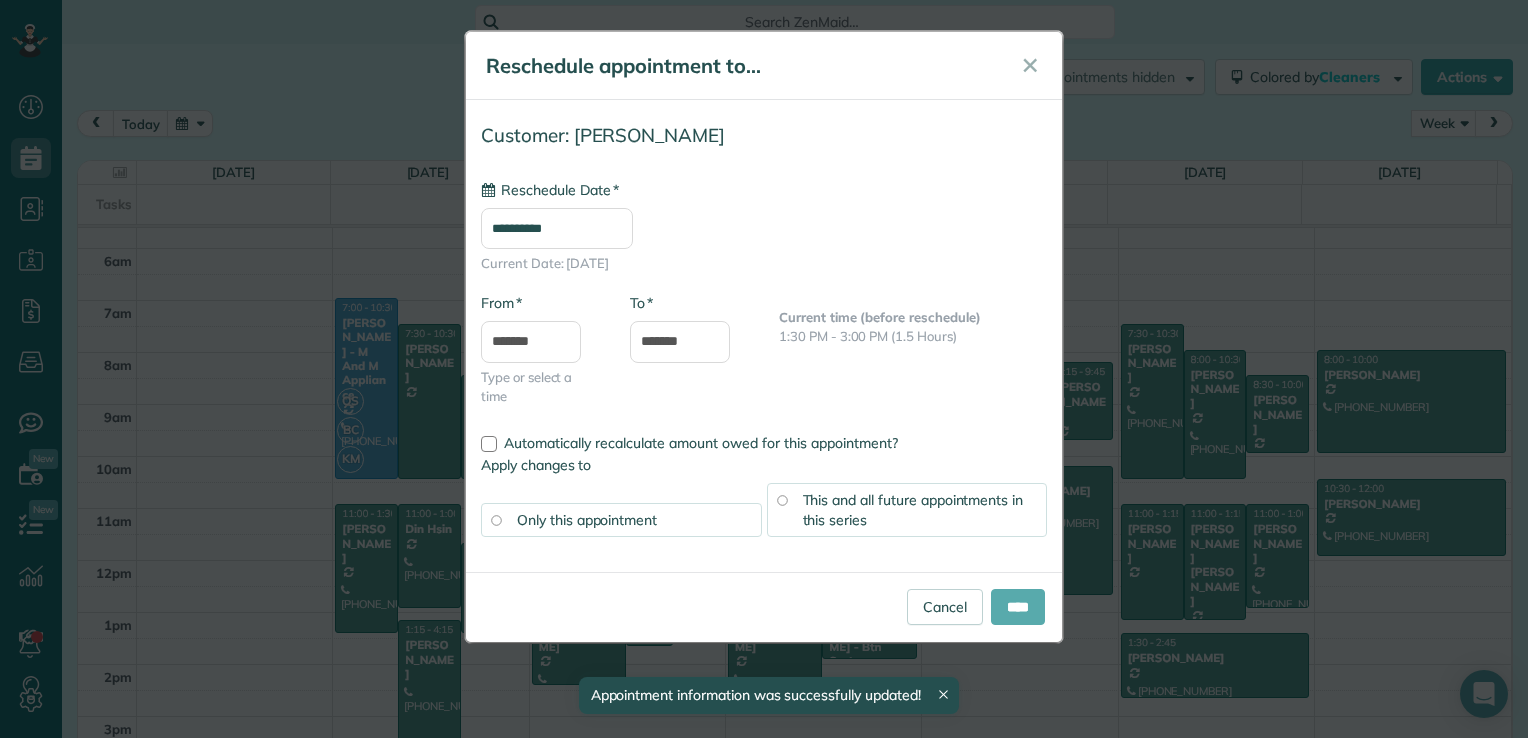 type on "**********" 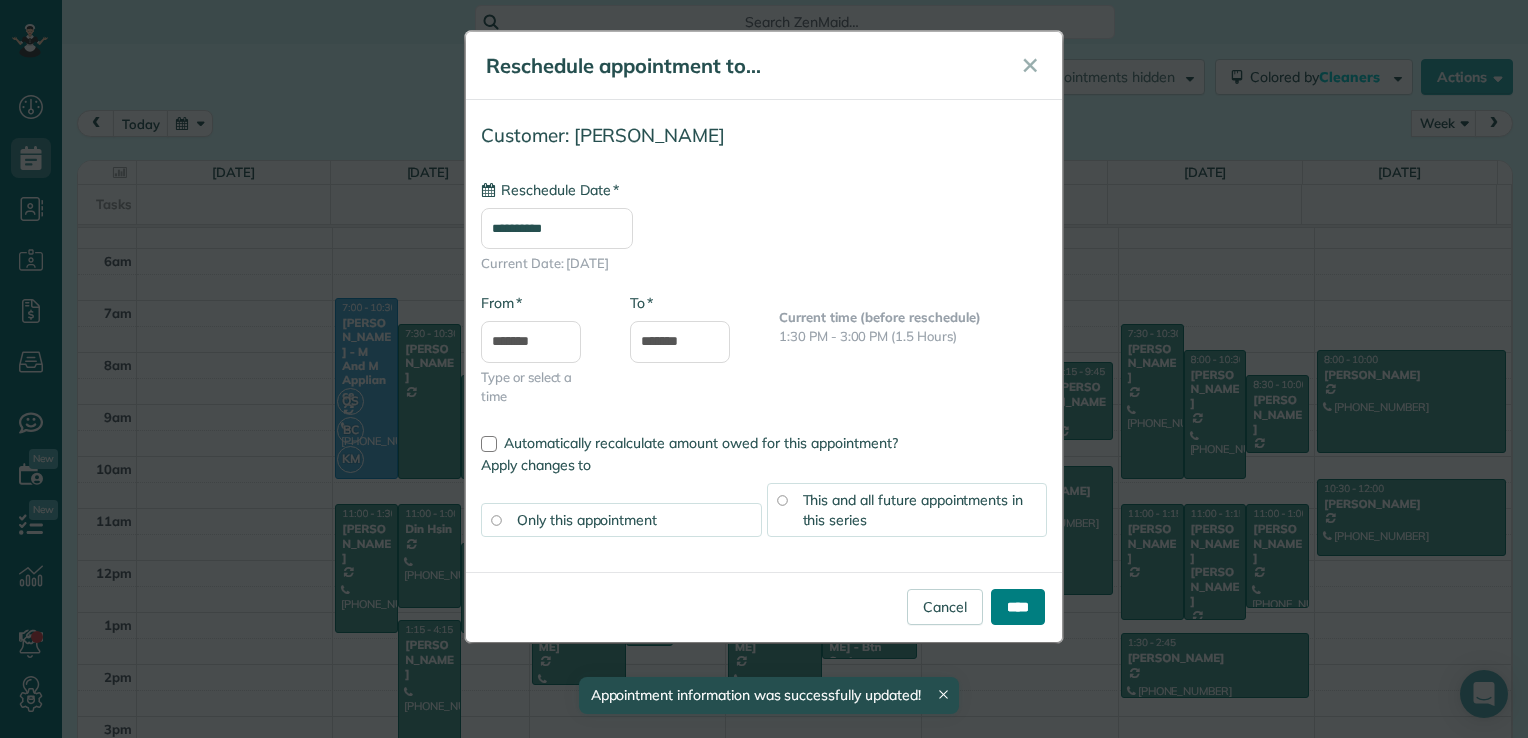 click on "****" at bounding box center [1018, 607] 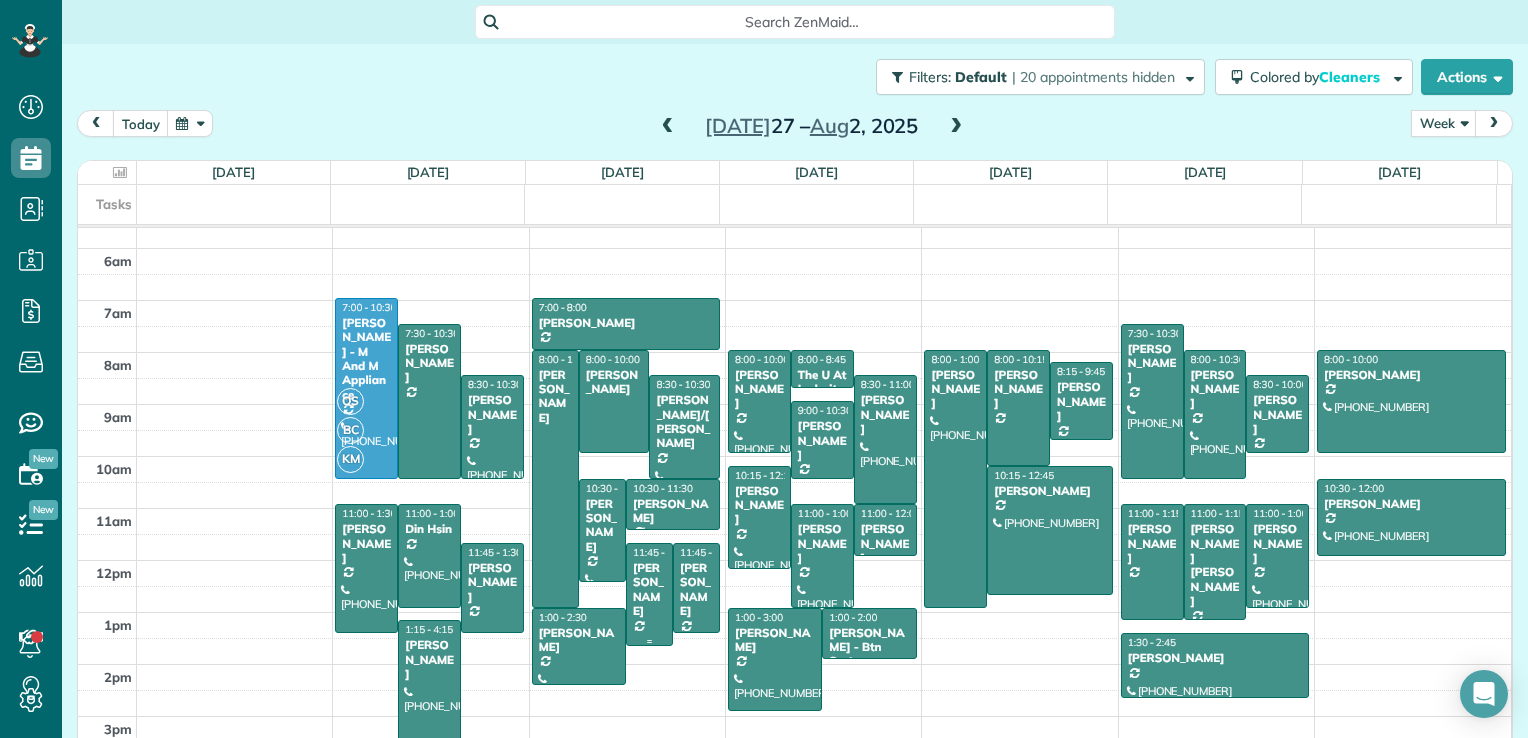 click at bounding box center [649, 594] 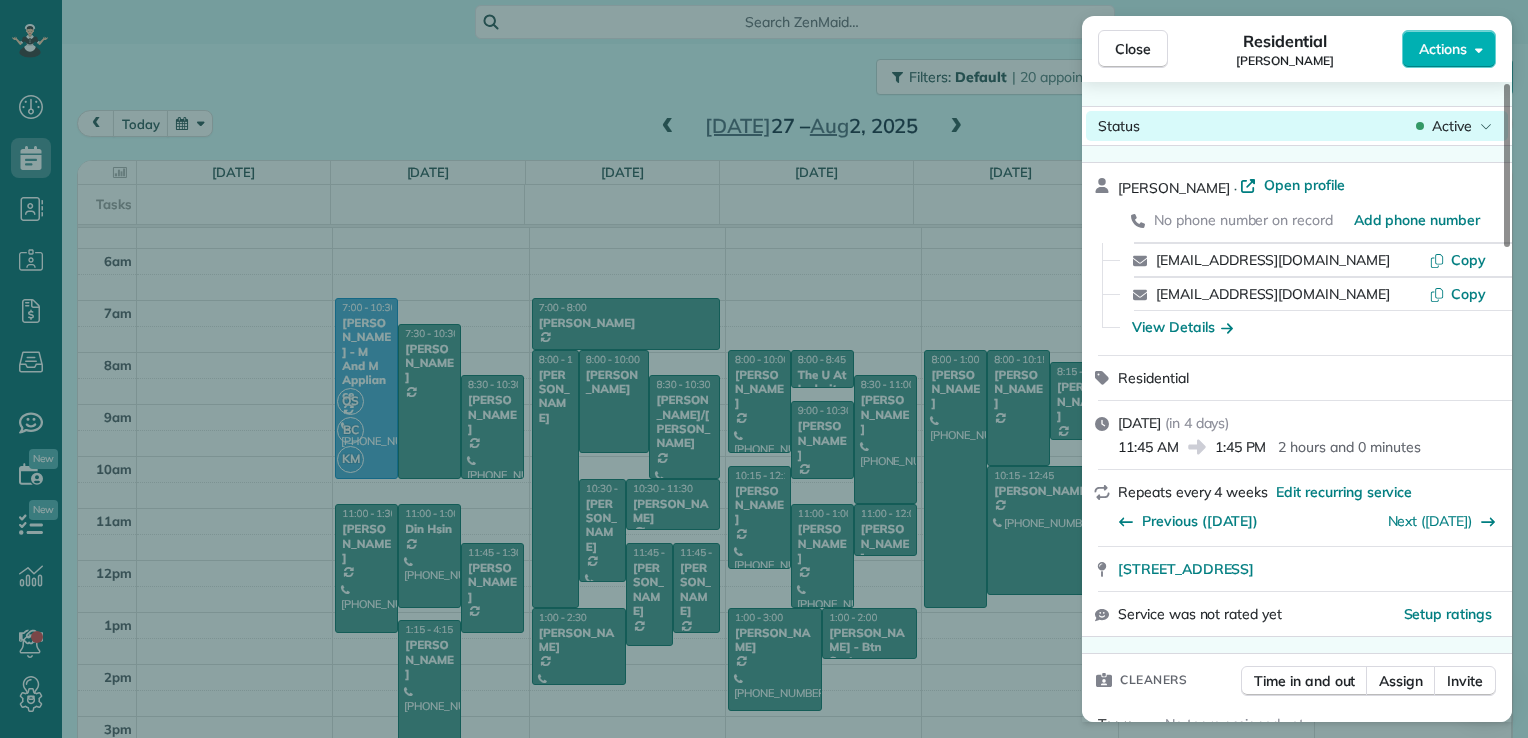 click on "Active" at bounding box center [1452, 126] 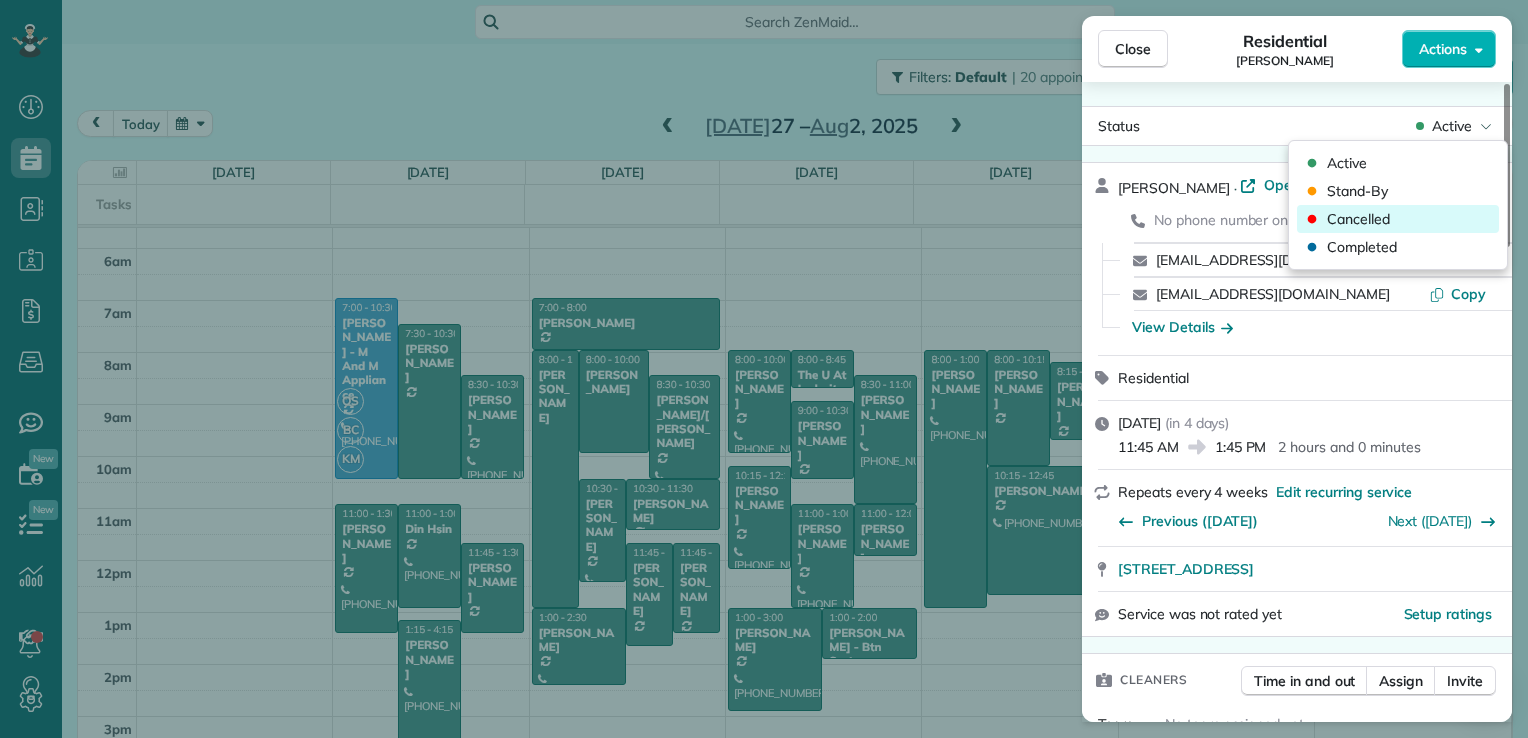 click on "Cancelled" at bounding box center (1398, 219) 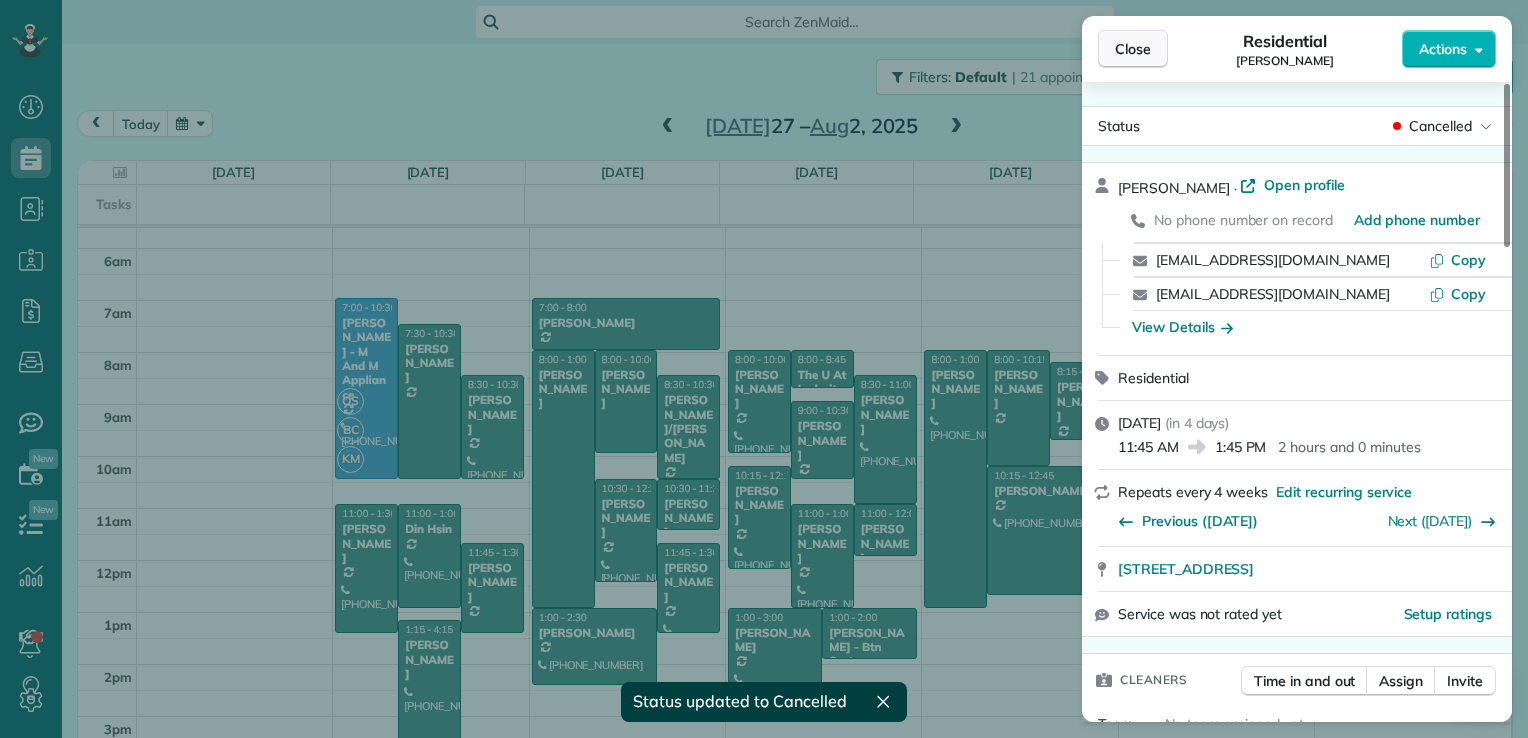click on "Close" at bounding box center (1133, 49) 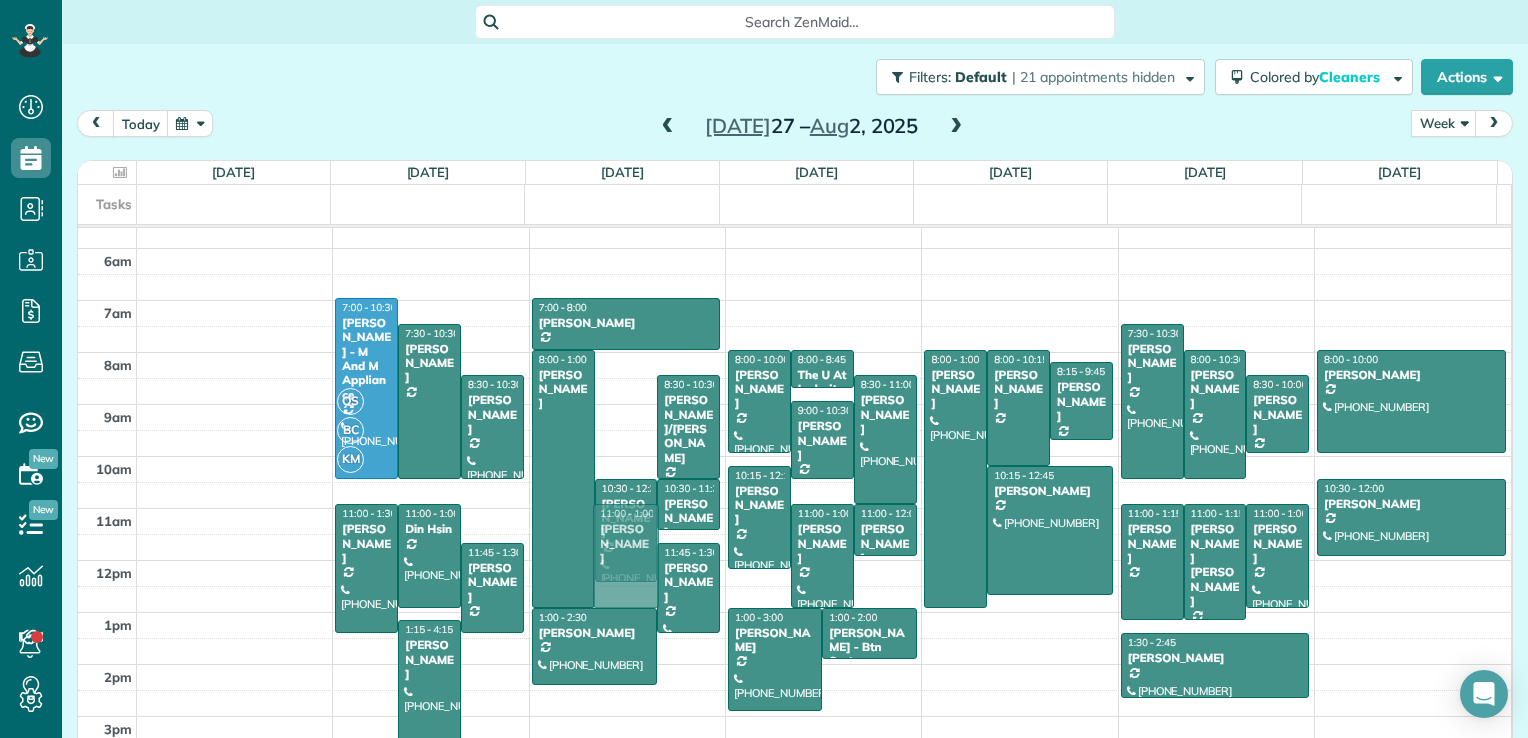 drag, startPoint x: 610, startPoint y: 379, endPoint x: 610, endPoint y: 528, distance: 149 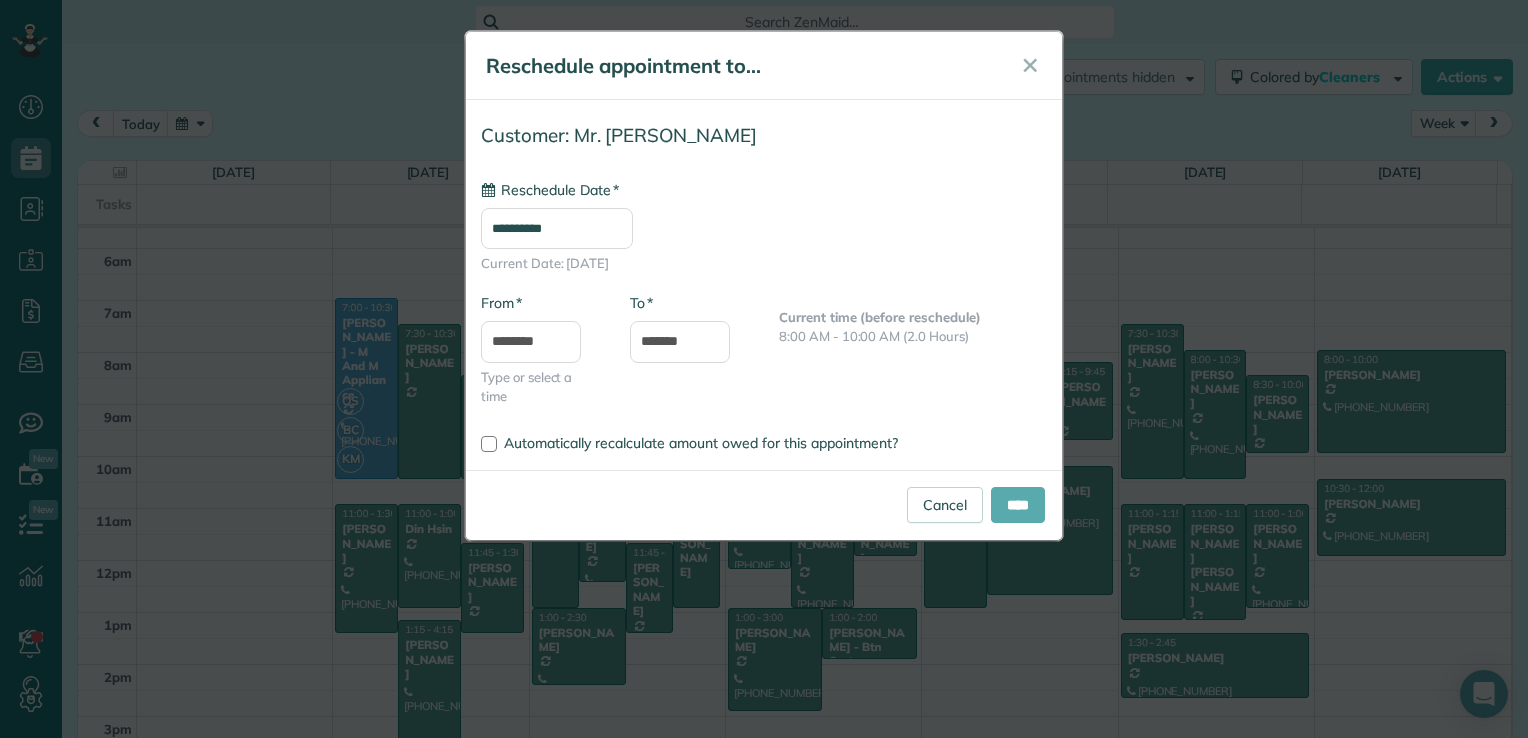 type on "**********" 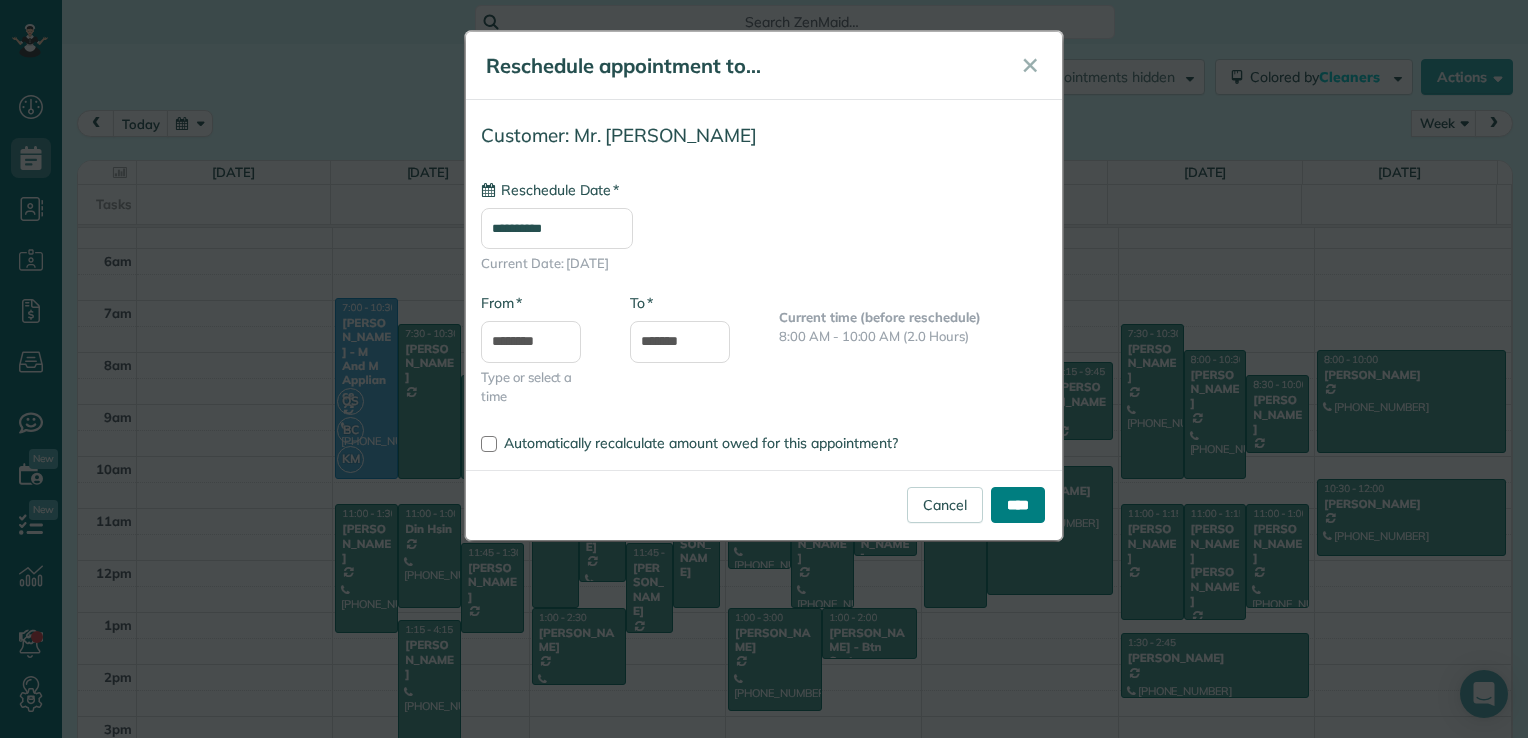 click on "****" at bounding box center (1018, 505) 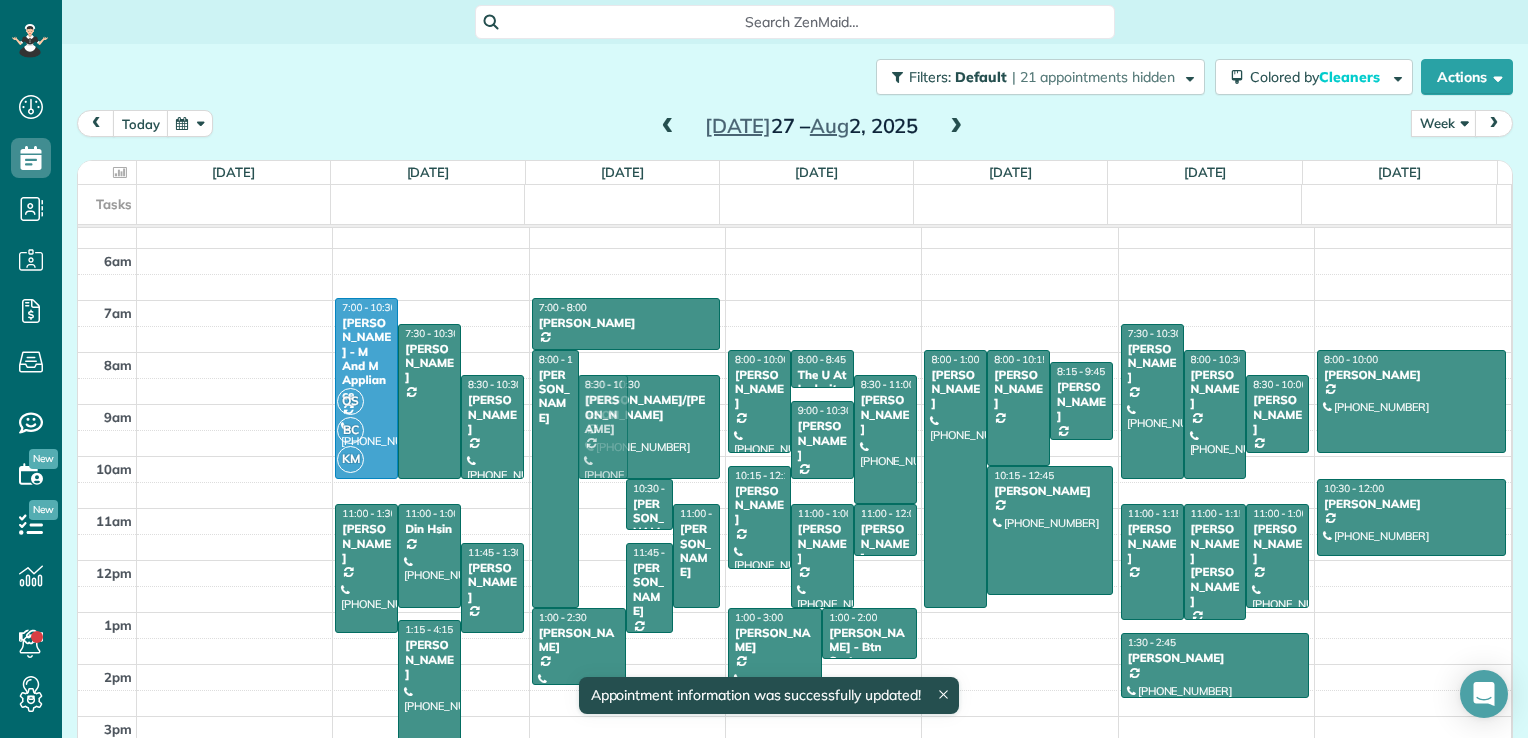 drag, startPoint x: 592, startPoint y: 541, endPoint x: 588, endPoint y: 444, distance: 97.082436 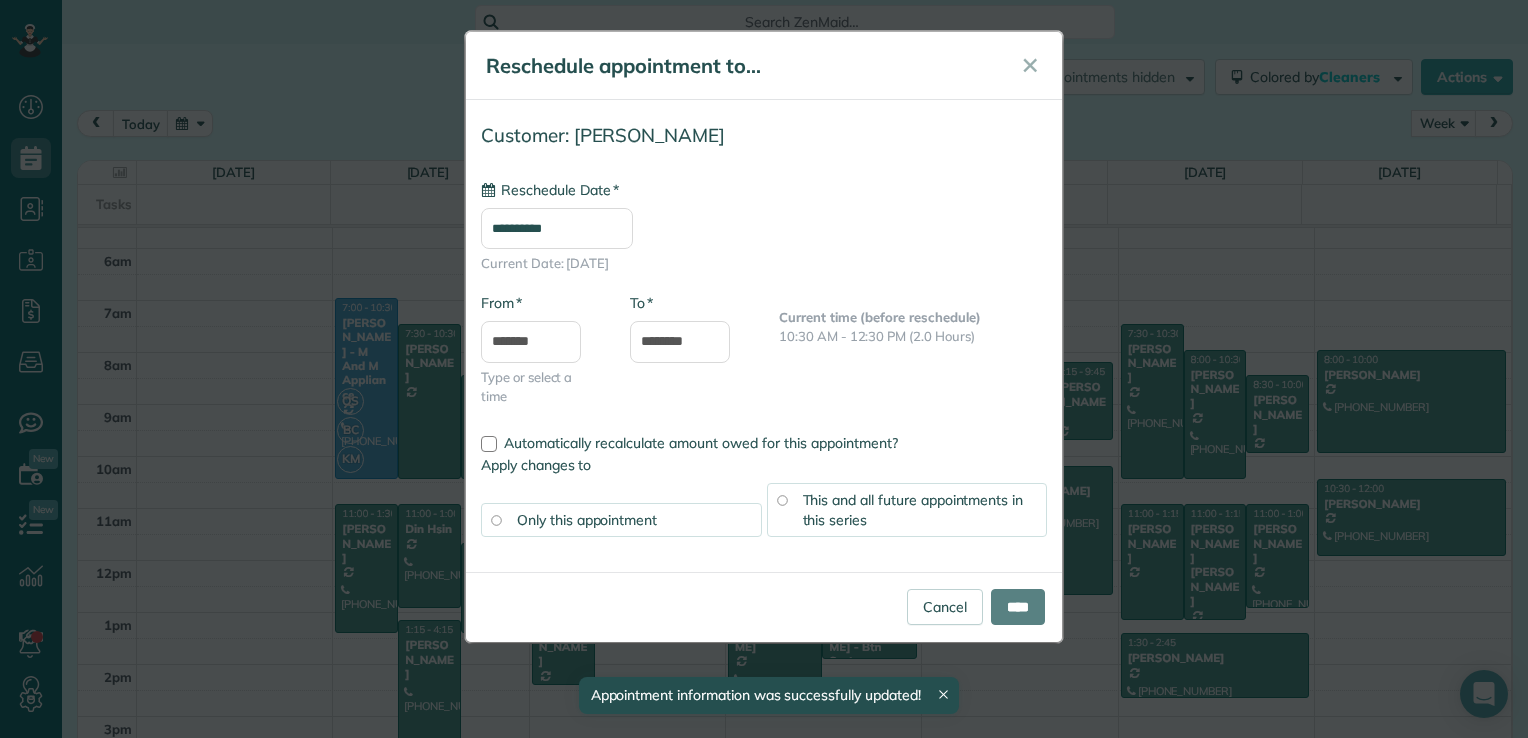 type on "**********" 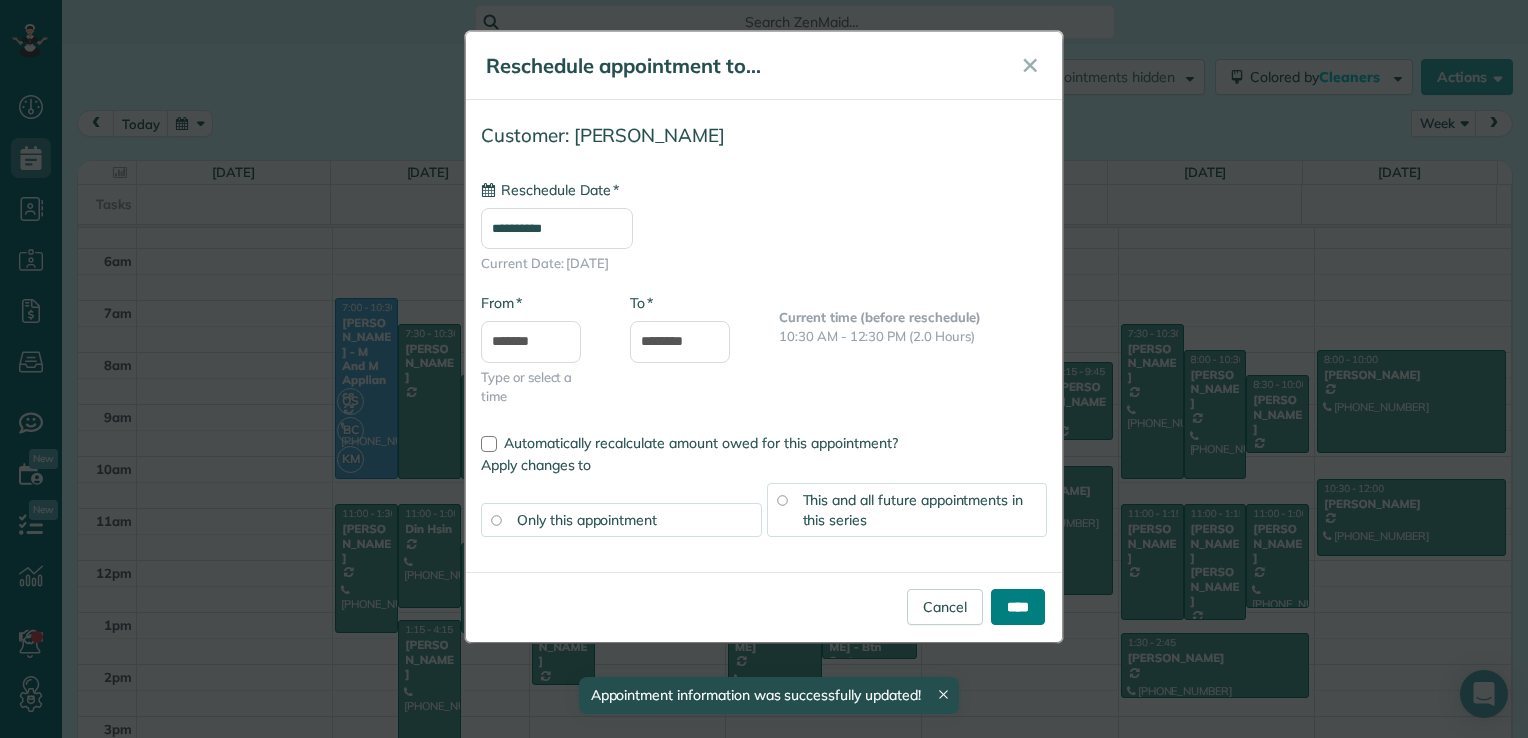 click on "****" at bounding box center [1018, 607] 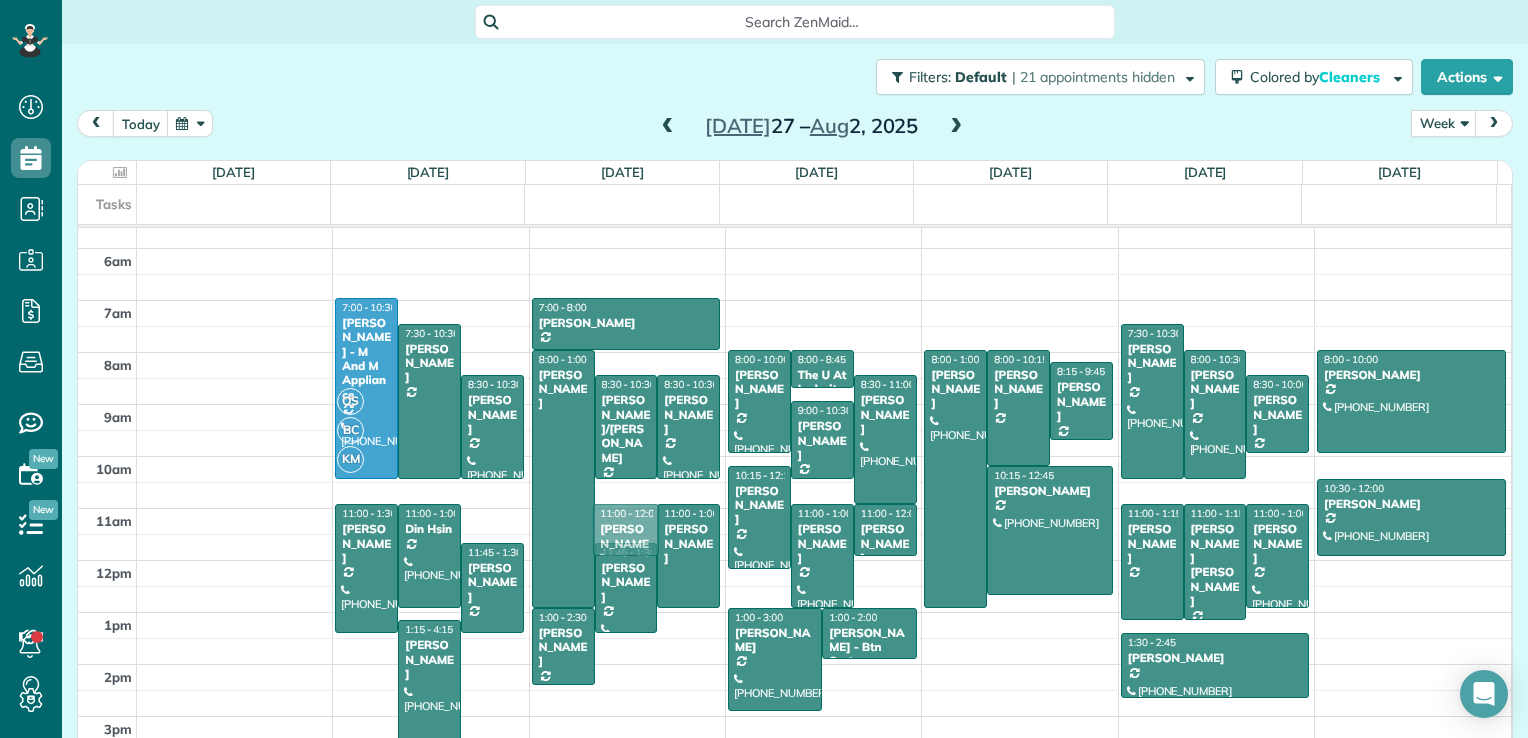 drag, startPoint x: 607, startPoint y: 496, endPoint x: 607, endPoint y: 516, distance: 20 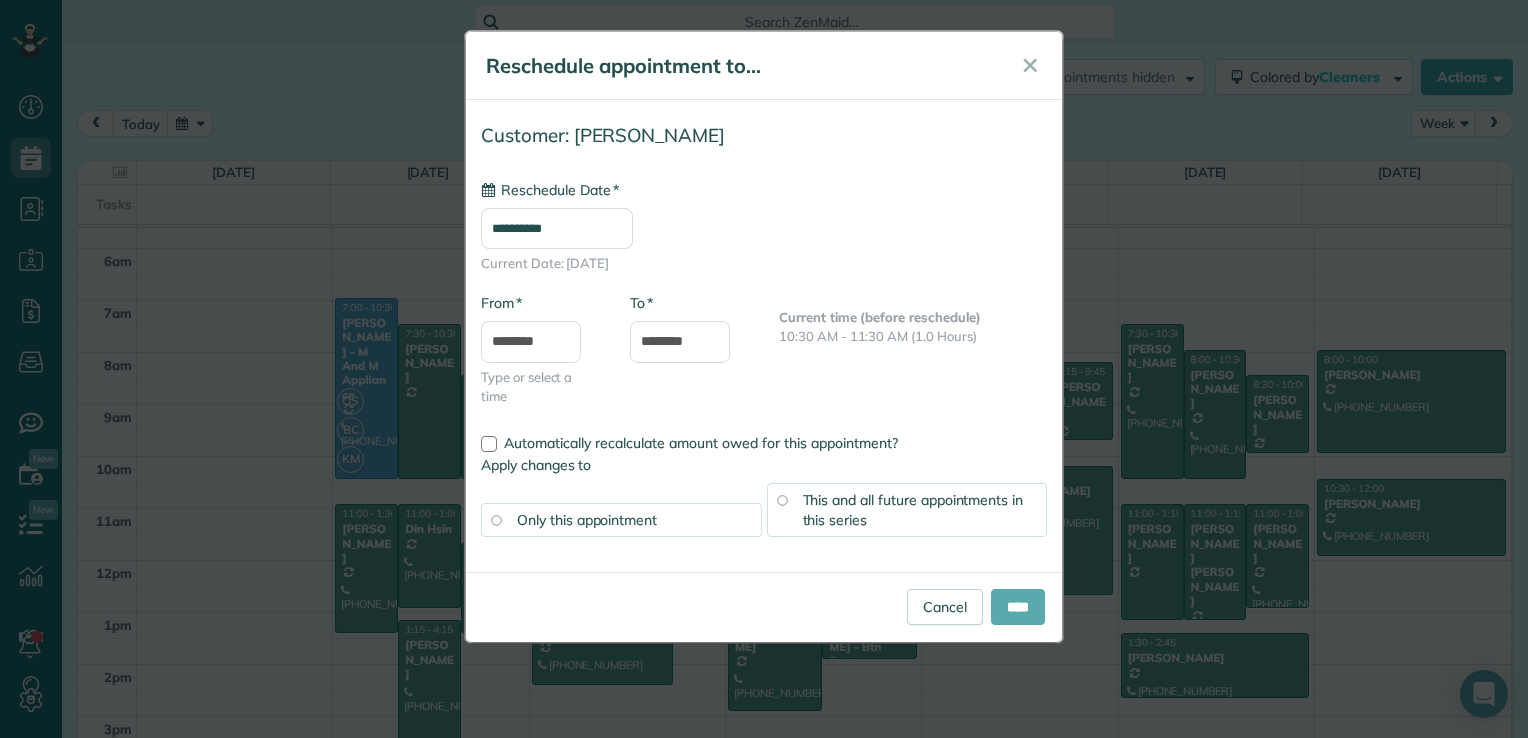 type on "**********" 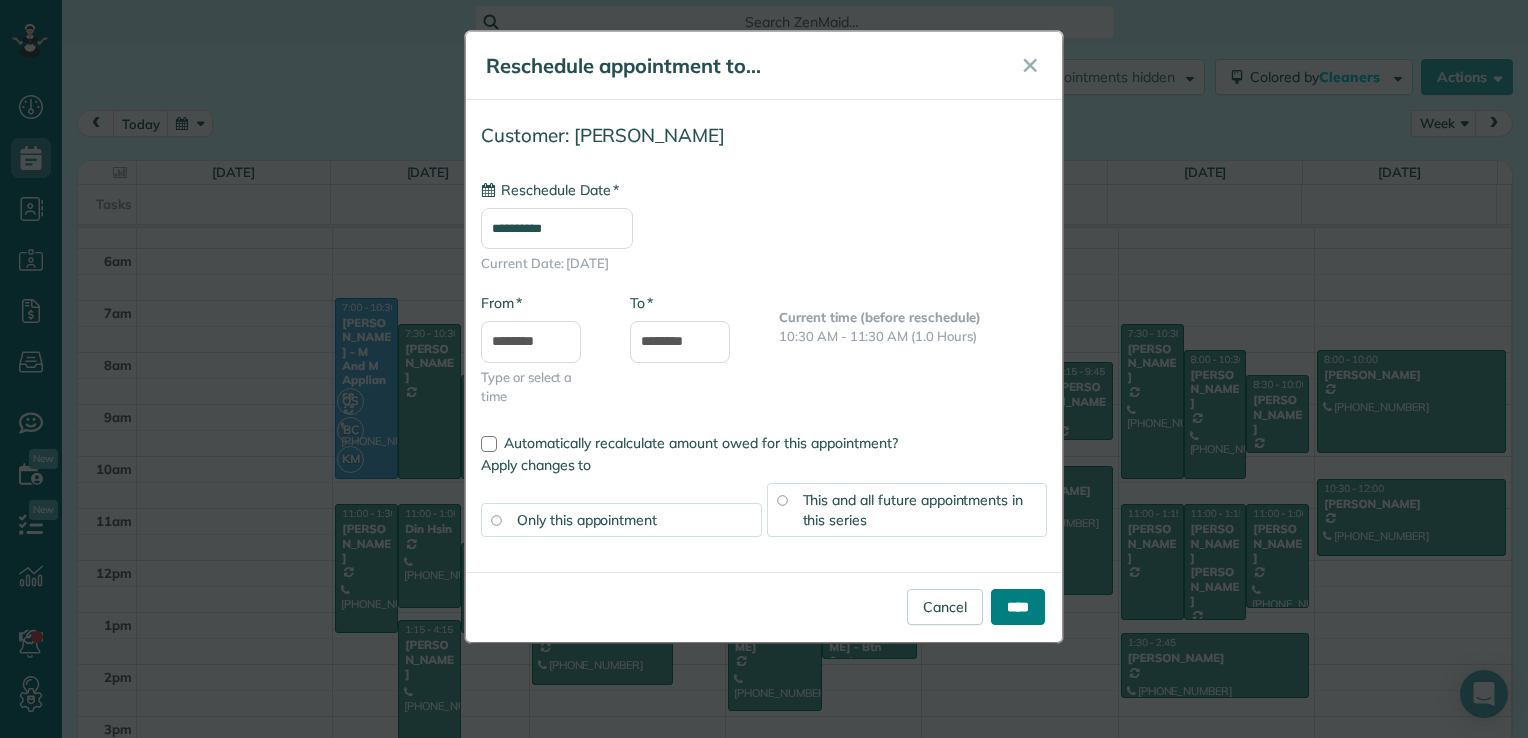 click on "****" at bounding box center (1018, 607) 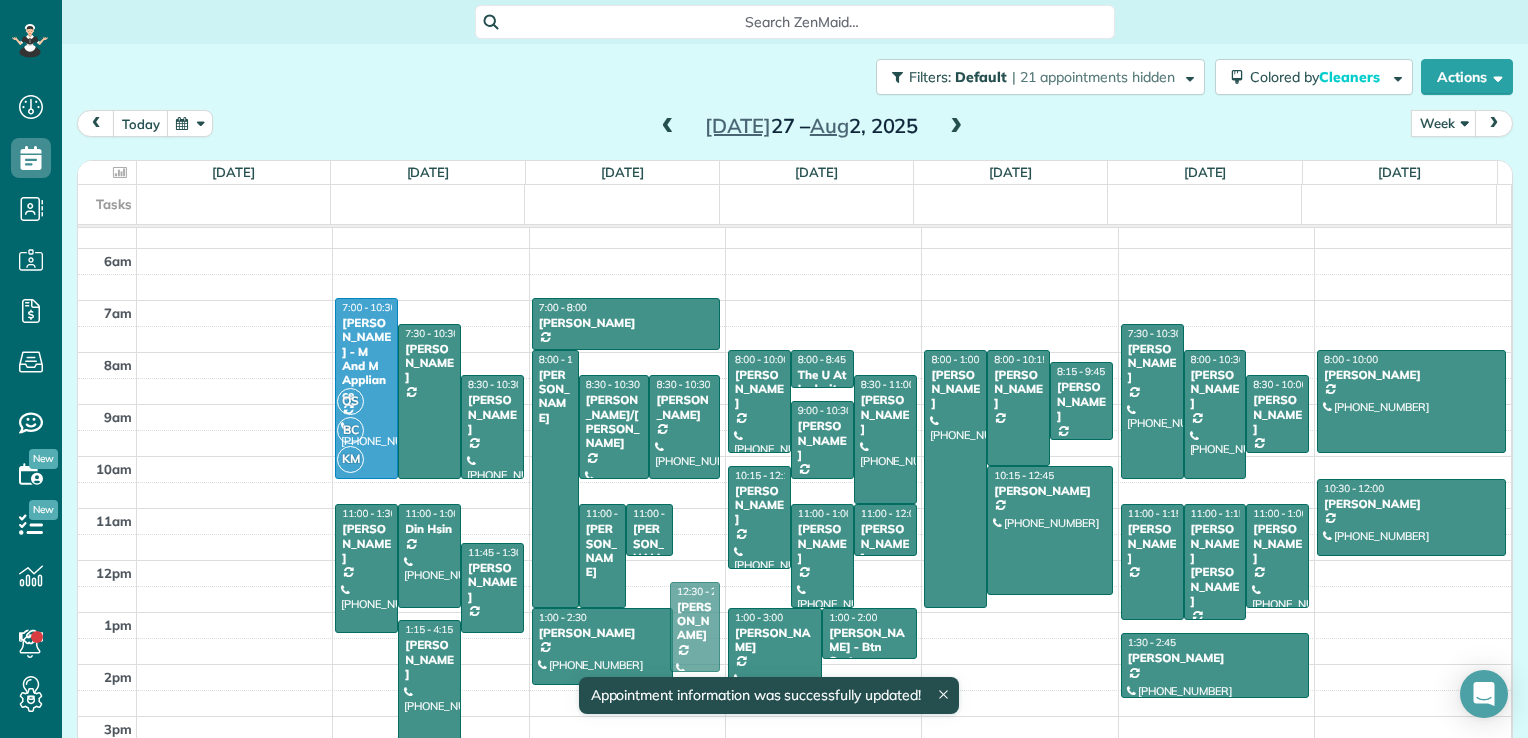 drag, startPoint x: 685, startPoint y: 569, endPoint x: 682, endPoint y: 602, distance: 33.13608 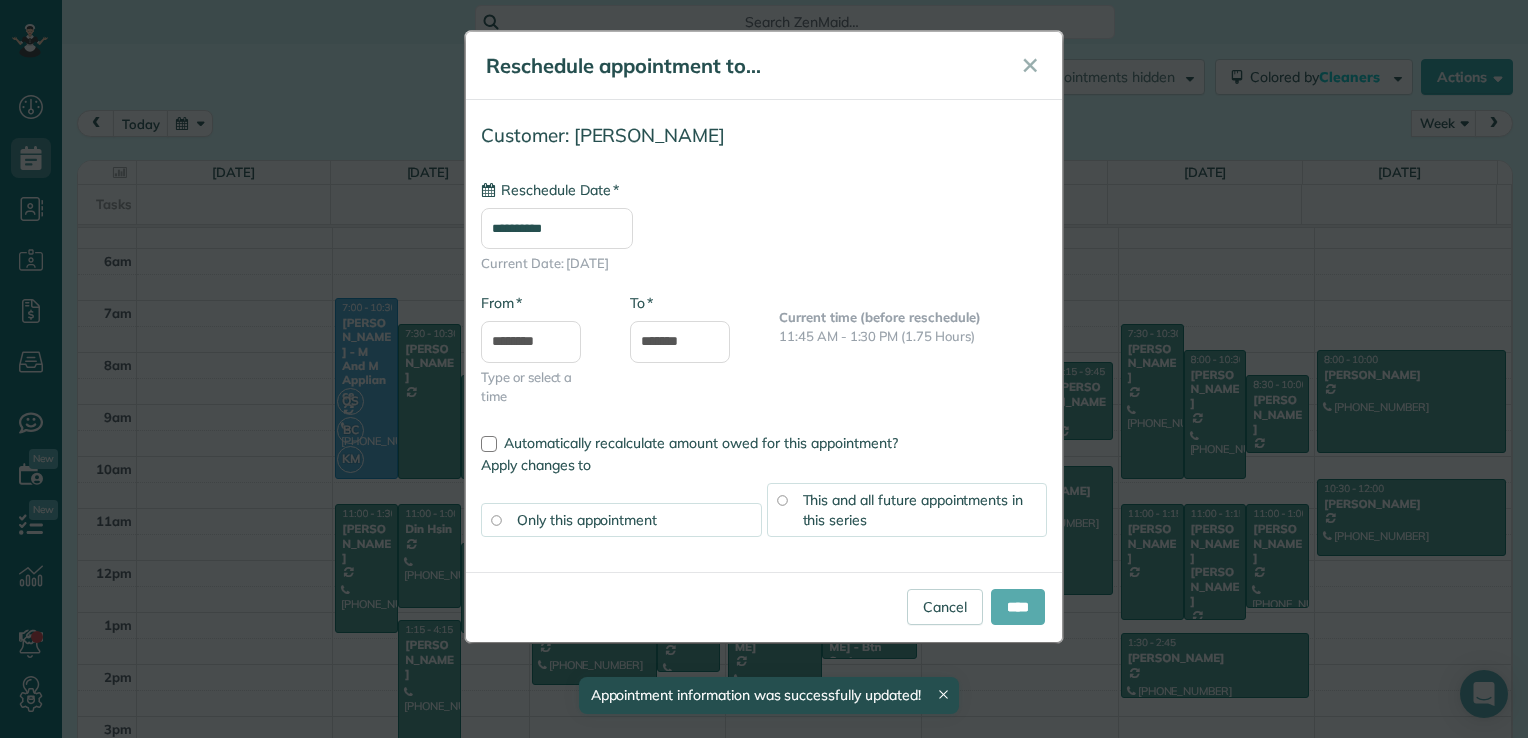 type on "**********" 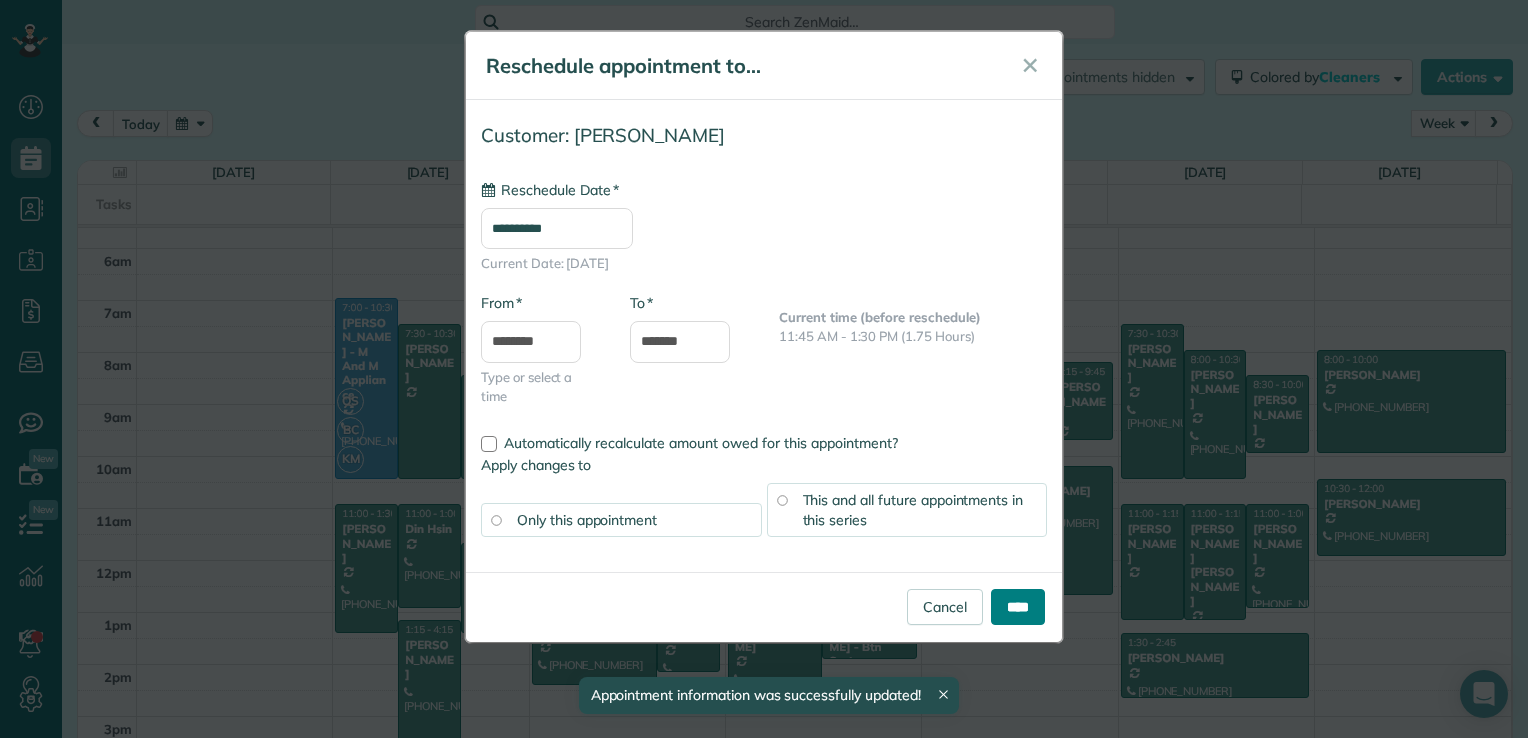 click on "****" at bounding box center [1018, 607] 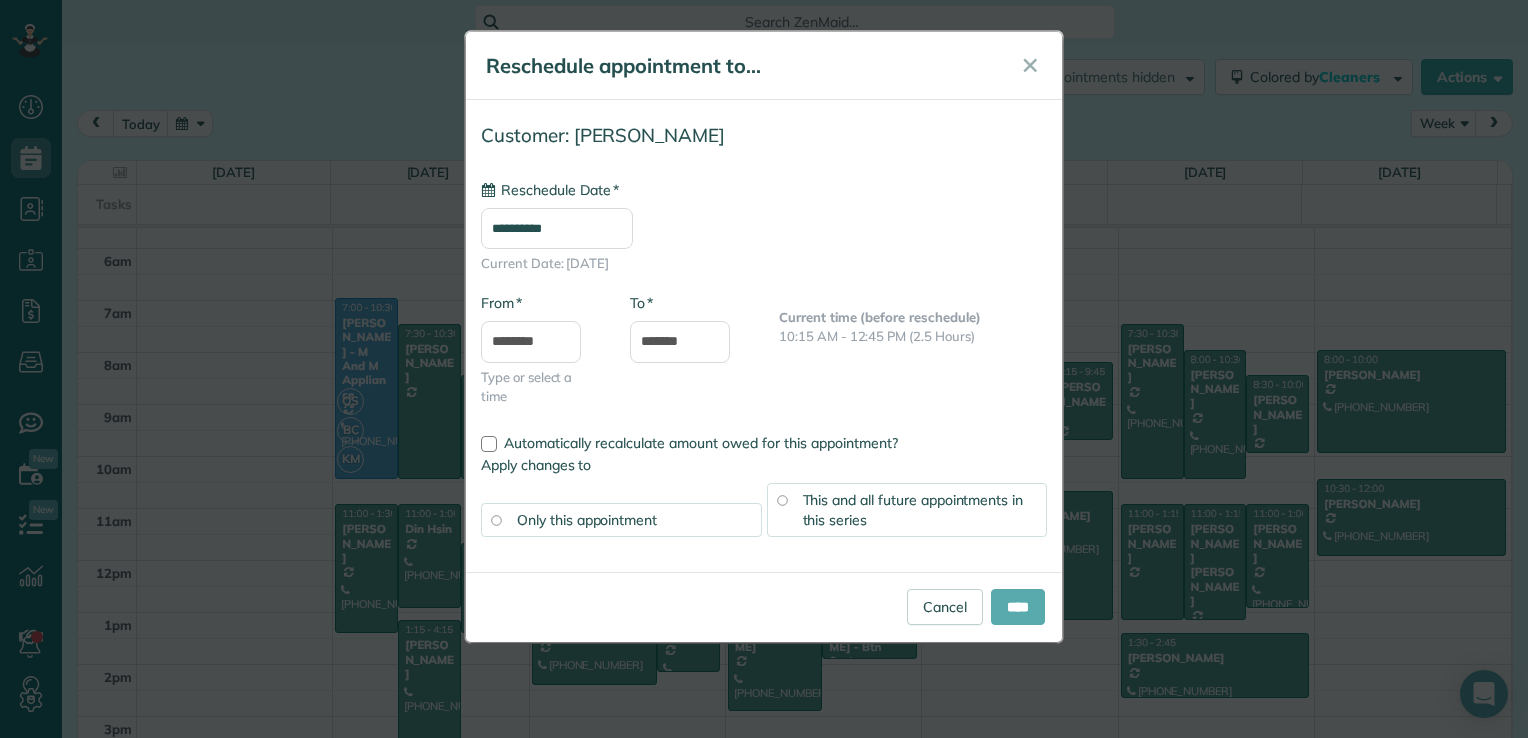 type on "**********" 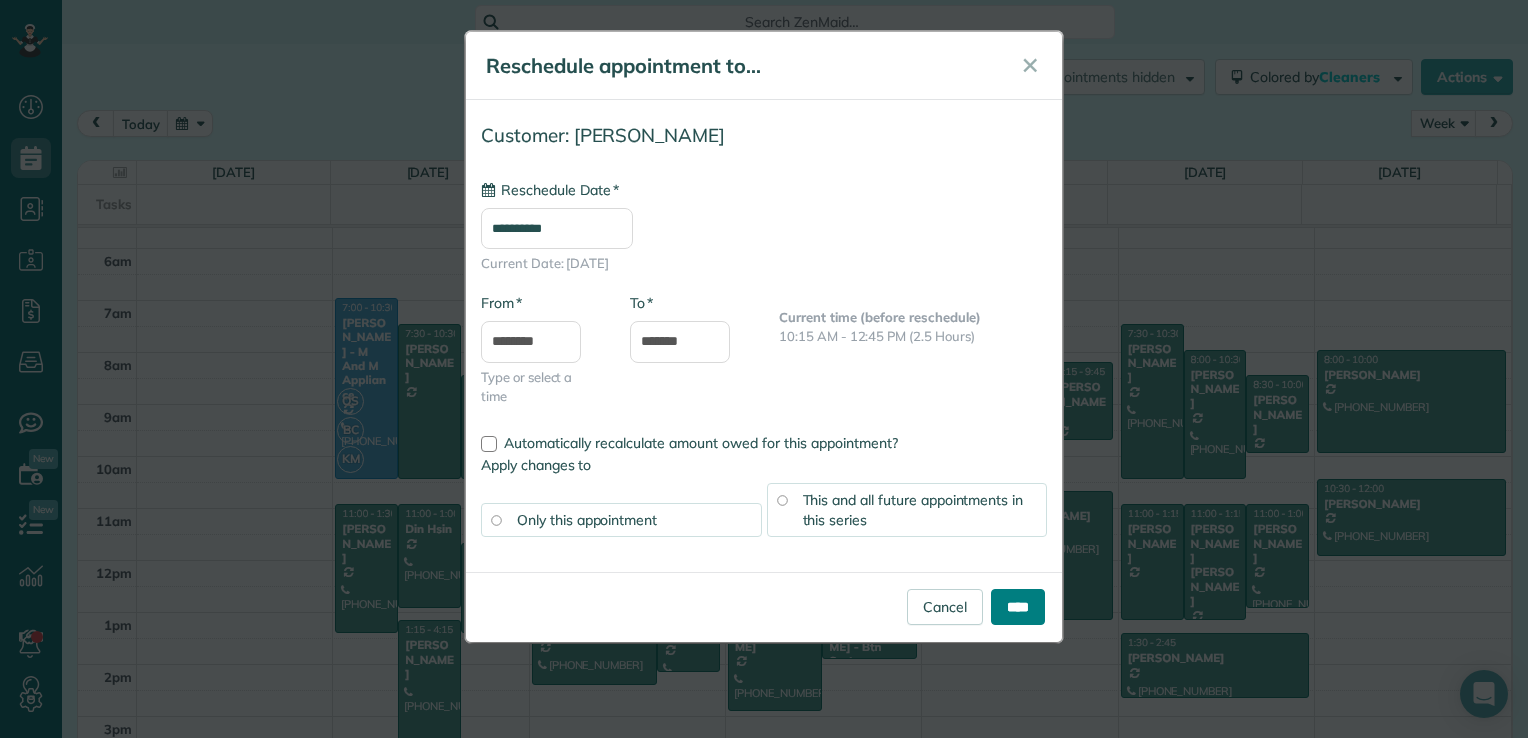click on "****" at bounding box center [1018, 607] 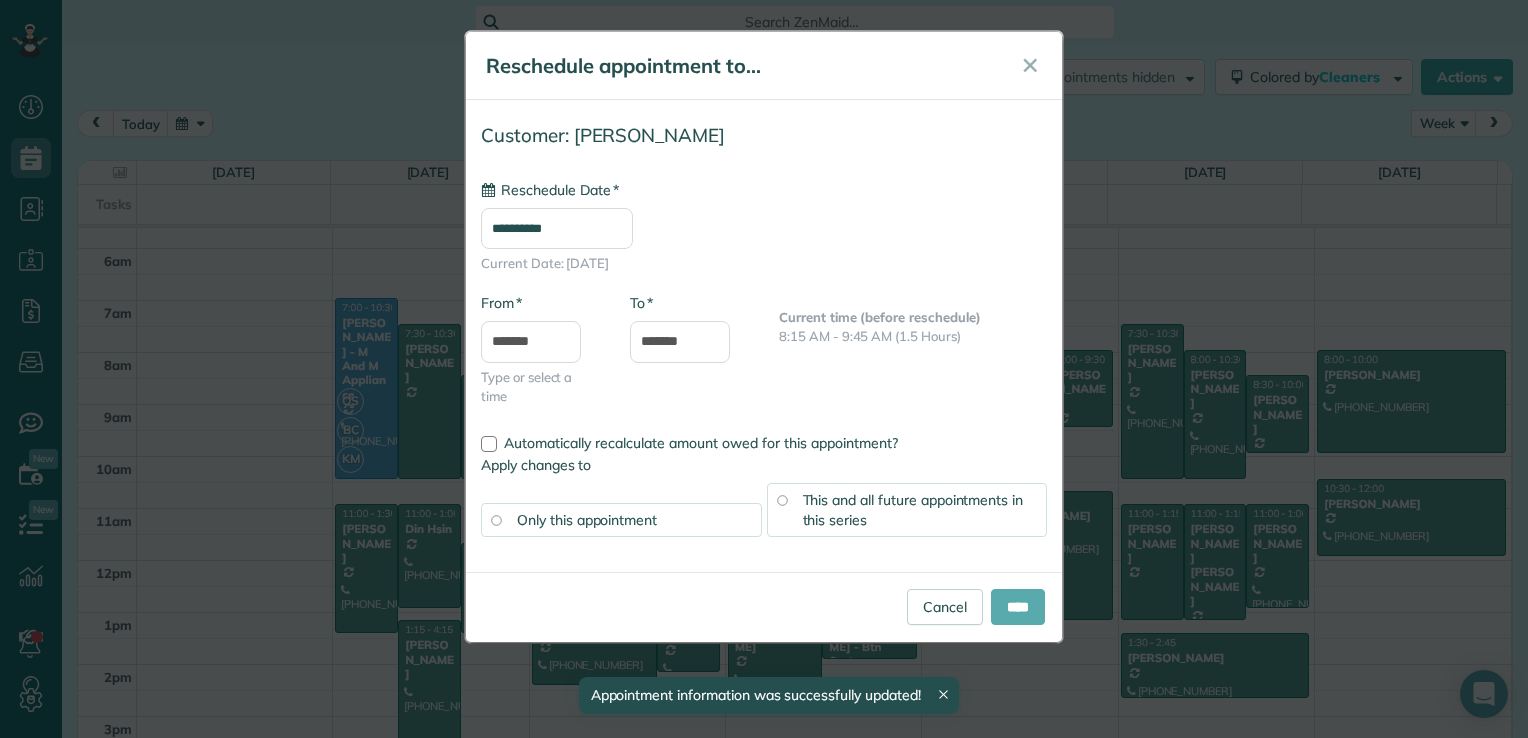type on "**********" 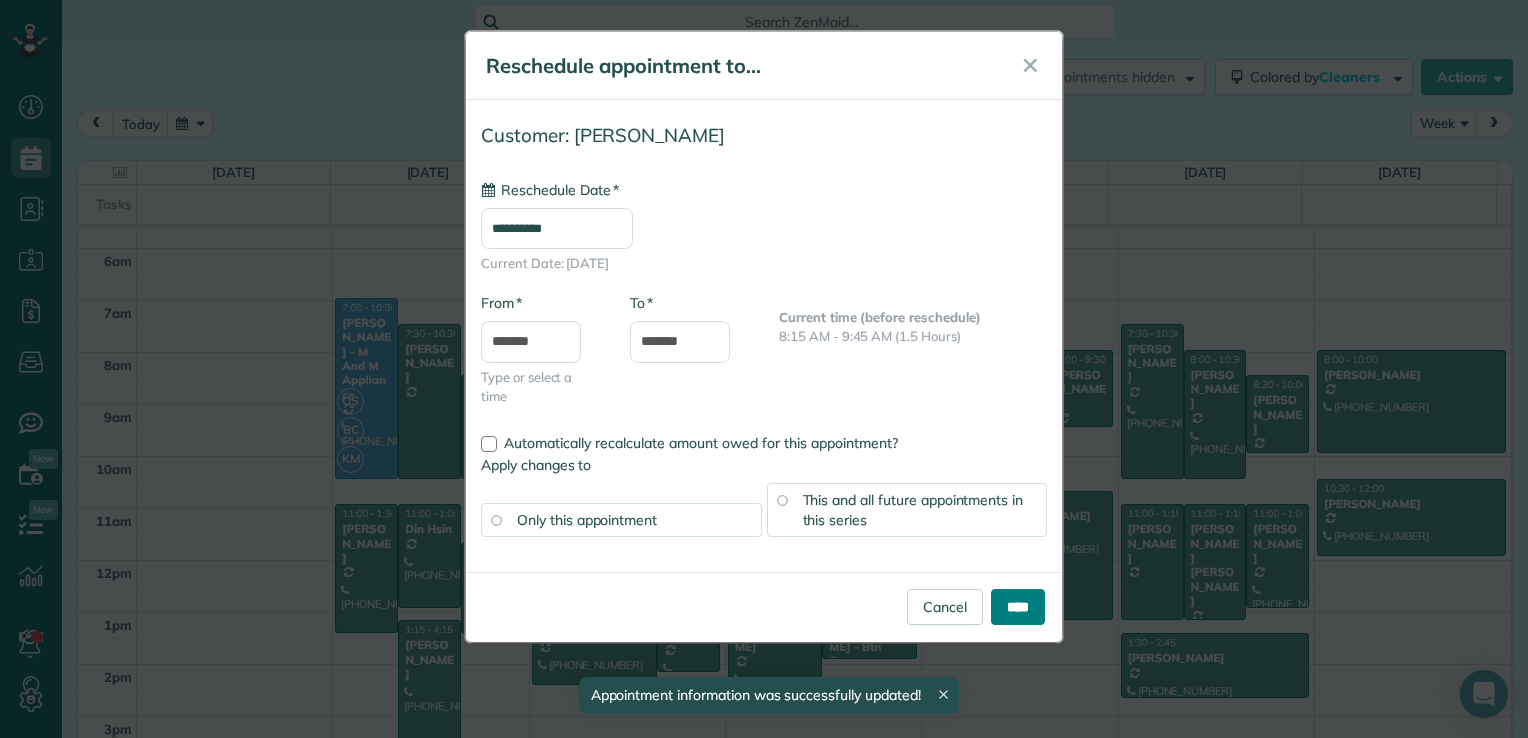 click on "****" at bounding box center (1018, 607) 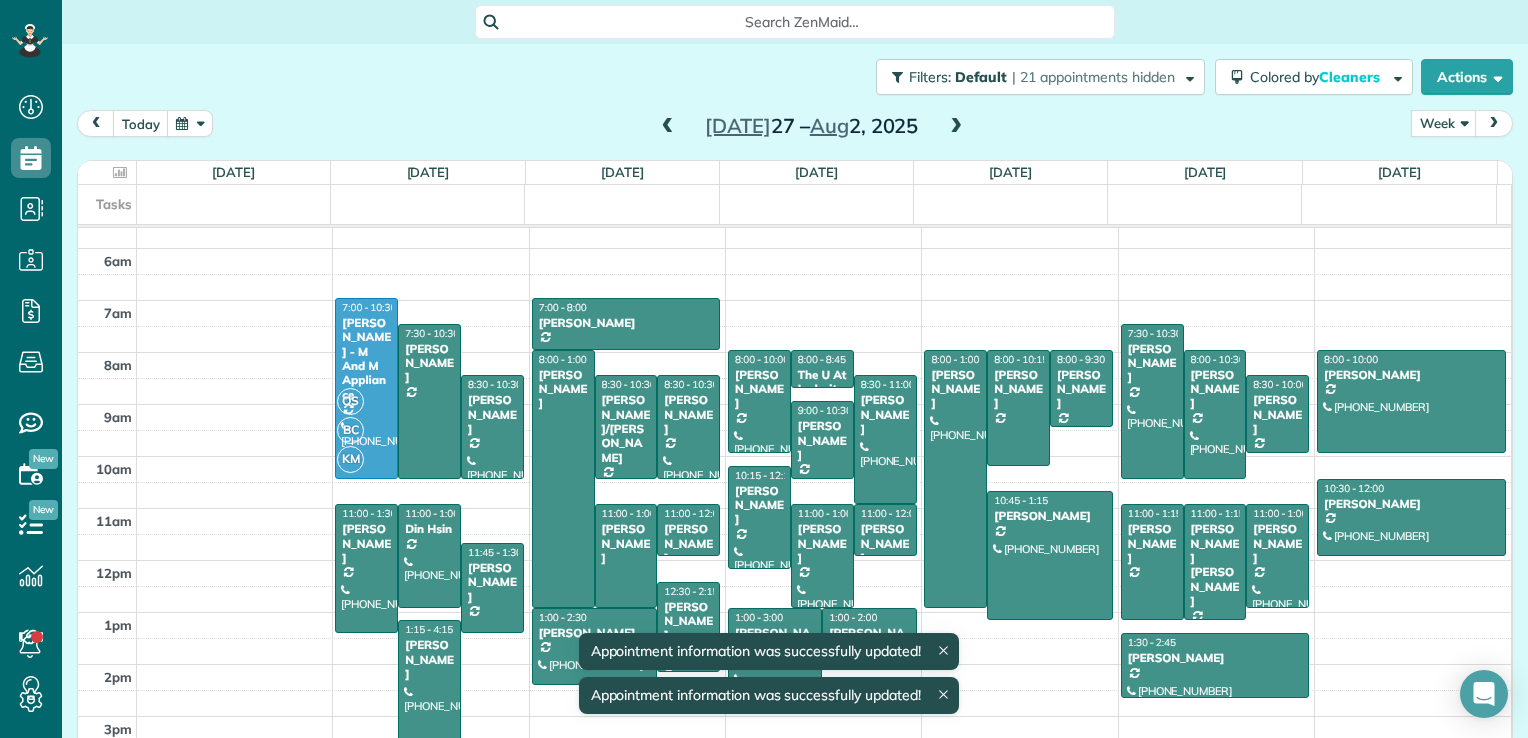 click on "12am 1am 2am 3am 4am 5am 6am 7am 8am 9am 10am 11am 12pm 1pm 2pm 3pm 4pm 5pm OS BC KM 7:00 - 10:30 [PERSON_NAME] - M And M Appliance [PHONE_NUMBER] [STREET_ADDRESS][PERSON_NAME][US_STATE] 7:30 - 10:[GEOGRAPHIC_DATA][PERSON_NAME][STREET_ADDRESS][US_STATE][US_STATE] 8:30 - 10:30 [PERSON_NAME] [PHONE_NUMBER] [STREET_ADDRESS][PERSON_NAME] 11:00 - 1:30 [PERSON_NAME] [PHONE_NUMBER] [STREET_ADDRESS][US_STATE] 11:00 - 1:00 Din Hsin [PHONE_NUMBER] [STREET_ADDRESS] 11:45 - 1:30 [PERSON_NAME] [STREET_ADDRESS] 1:15 - 4:[GEOGRAPHIC_DATA][PERSON_NAME] [PHONE_NUMBER] [STREET_ADDRESS] 7:00 - 8:00 [PERSON_NAME] [PHONE_NUMBER] [STREET_ADDRESS] 8:00 - 1:00 [PERSON_NAME] [STREET_ADDRESS][PERSON_NAME] 8:30 - 10:30 [PERSON_NAME]/[PERSON_NAME] [PHONE_NUMBER] [STREET_ADDRESS] 8:30 - 10:30 [PERSON_NAME] [PHONE_NUMBER] [STREET_ADDRESS] 11:00 - 1:00 [PERSON_NAME] 13253 Redspire Drive [PERSON_NAME]" at bounding box center [794, 404] 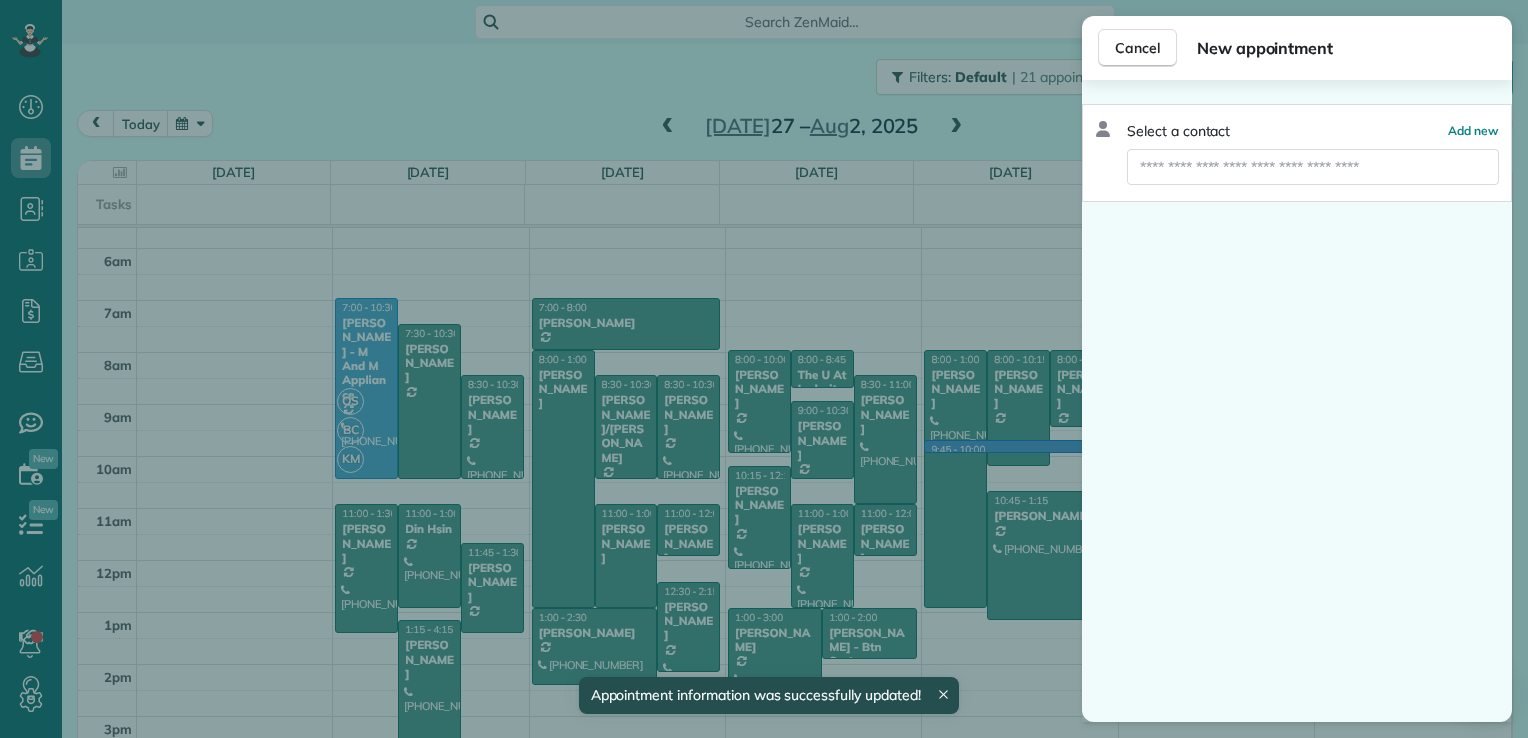 drag, startPoint x: 1132, startPoint y: 44, endPoint x: 1083, endPoint y: 230, distance: 192.34604 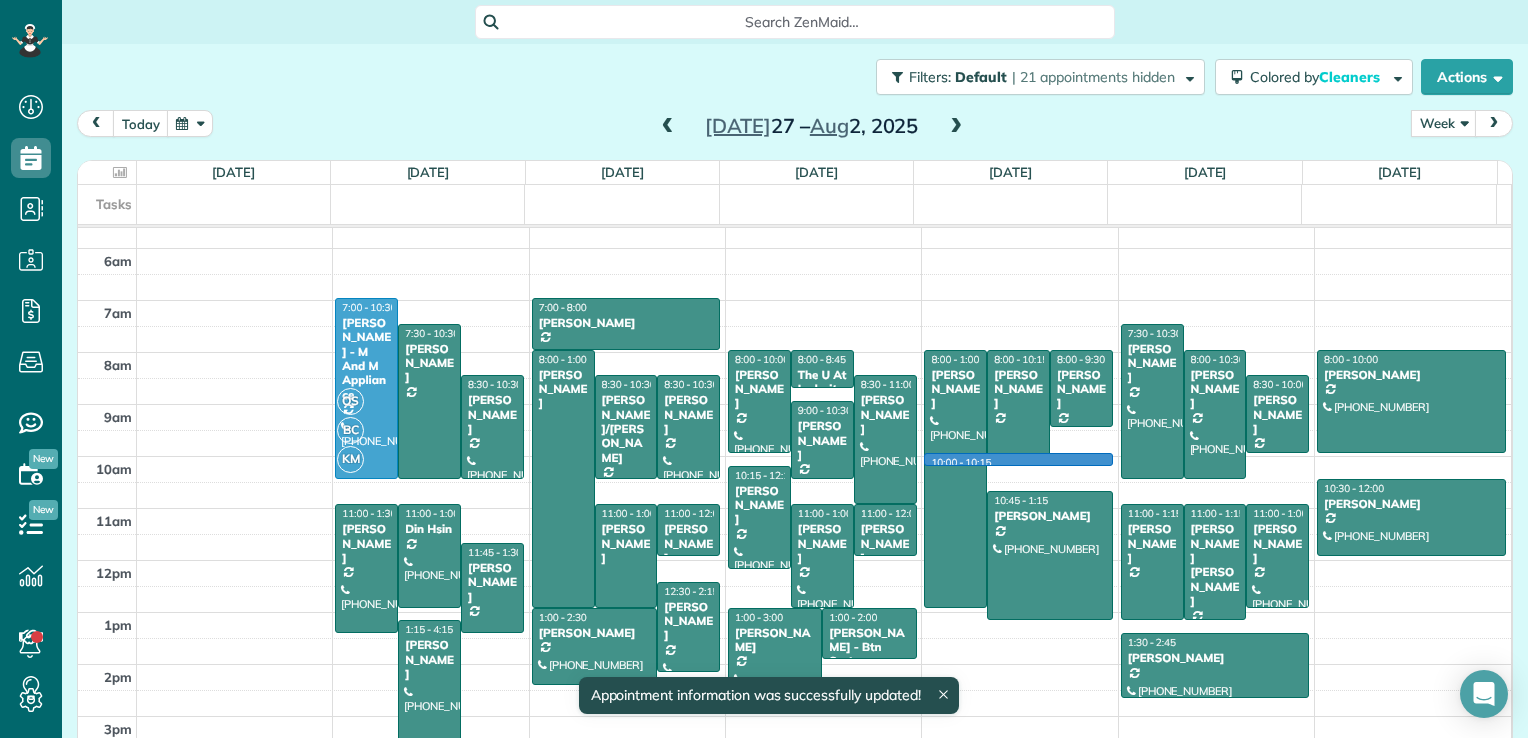 click on "12am 1am 2am 3am 4am 5am 6am 7am 8am 9am 10am 11am 12pm 1pm 2pm 3pm 4pm 5pm OS BC KM 7:00 - 10:30 [PERSON_NAME] - M And M Appliance [PHONE_NUMBER] [STREET_ADDRESS][PERSON_NAME][US_STATE] 7:30 - 10:[GEOGRAPHIC_DATA][PERSON_NAME][STREET_ADDRESS][US_STATE][US_STATE] 8:30 - 10:30 [PERSON_NAME] [PHONE_NUMBER] [STREET_ADDRESS][PERSON_NAME] 11:00 - 1:30 [PERSON_NAME] [PHONE_NUMBER] [STREET_ADDRESS][US_STATE] 11:00 - 1:00 Din Hsin [PHONE_NUMBER] [STREET_ADDRESS] 11:45 - 1:30 [PERSON_NAME] [STREET_ADDRESS] 1:15 - 4:[GEOGRAPHIC_DATA][PERSON_NAME] [PHONE_NUMBER] [STREET_ADDRESS] 7:00 - 8:00 [PERSON_NAME] [PHONE_NUMBER] [STREET_ADDRESS] 8:00 - 1:00 [PERSON_NAME] [STREET_ADDRESS][PERSON_NAME] 8:30 - 10:30 [PERSON_NAME]/[PERSON_NAME] [PHONE_NUMBER] [STREET_ADDRESS] 8:30 - 10:30 [PERSON_NAME] [PHONE_NUMBER] [STREET_ADDRESS] 11:00 - 1:00 [PERSON_NAME] 13253 Redspire Drive [PERSON_NAME]" at bounding box center (794, 404) 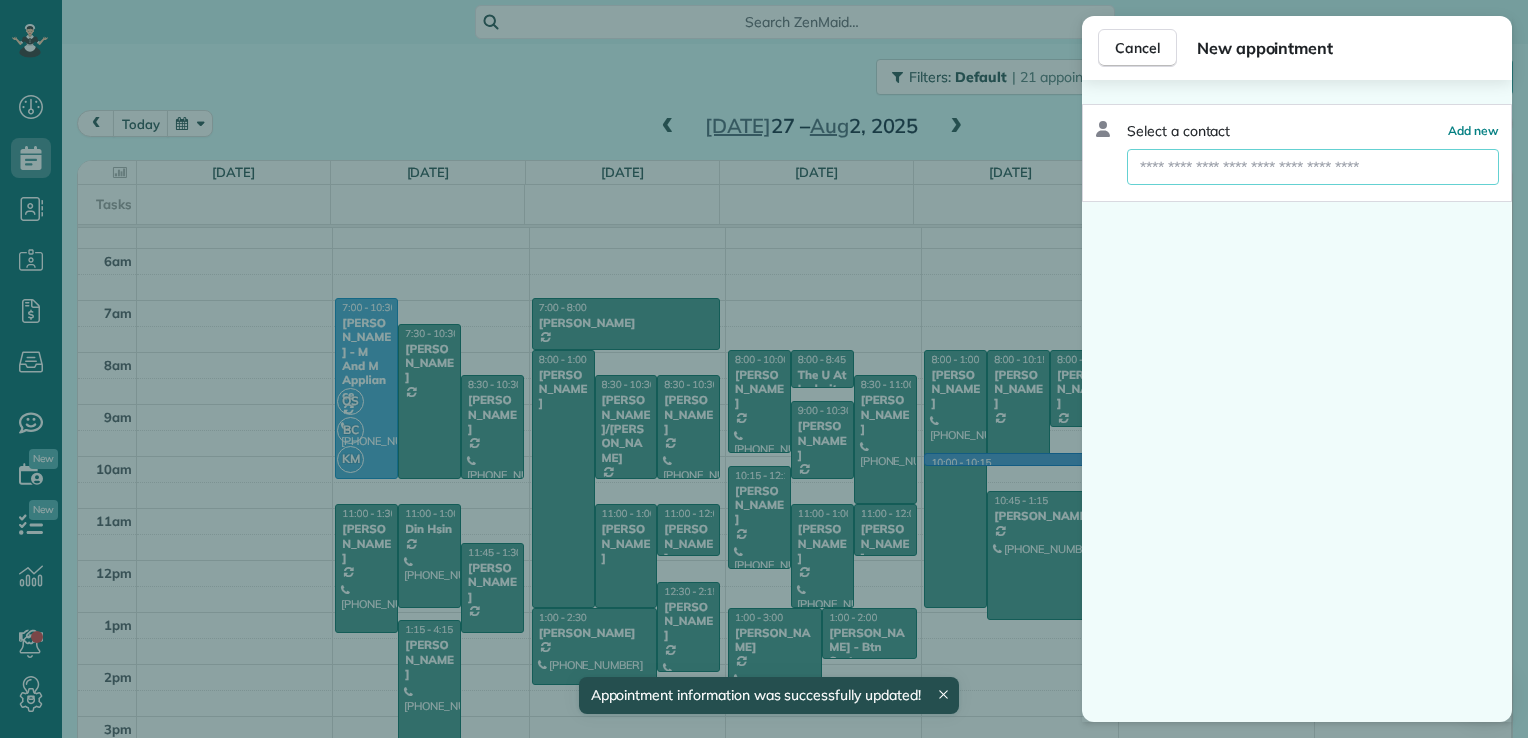 click at bounding box center [1313, 167] 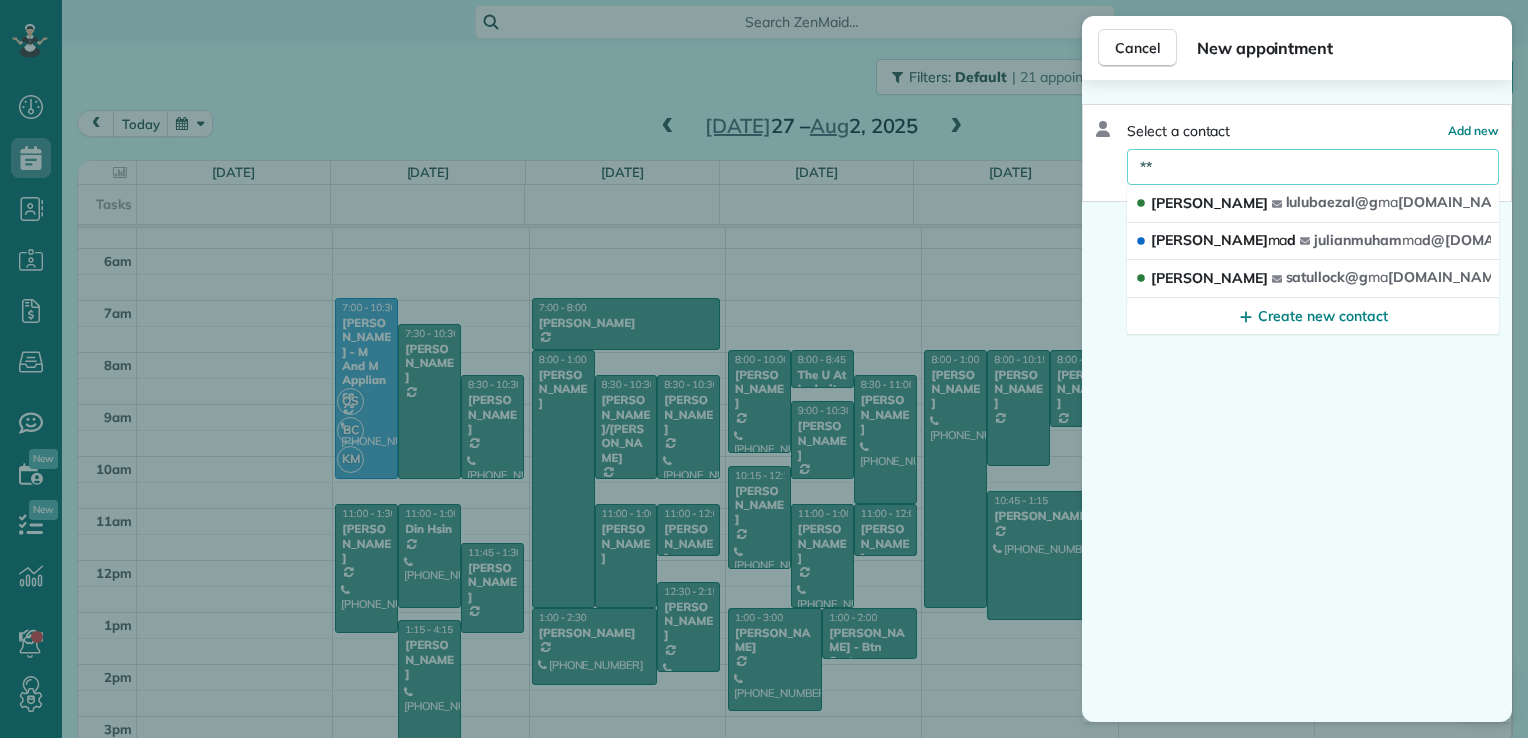 type on "*" 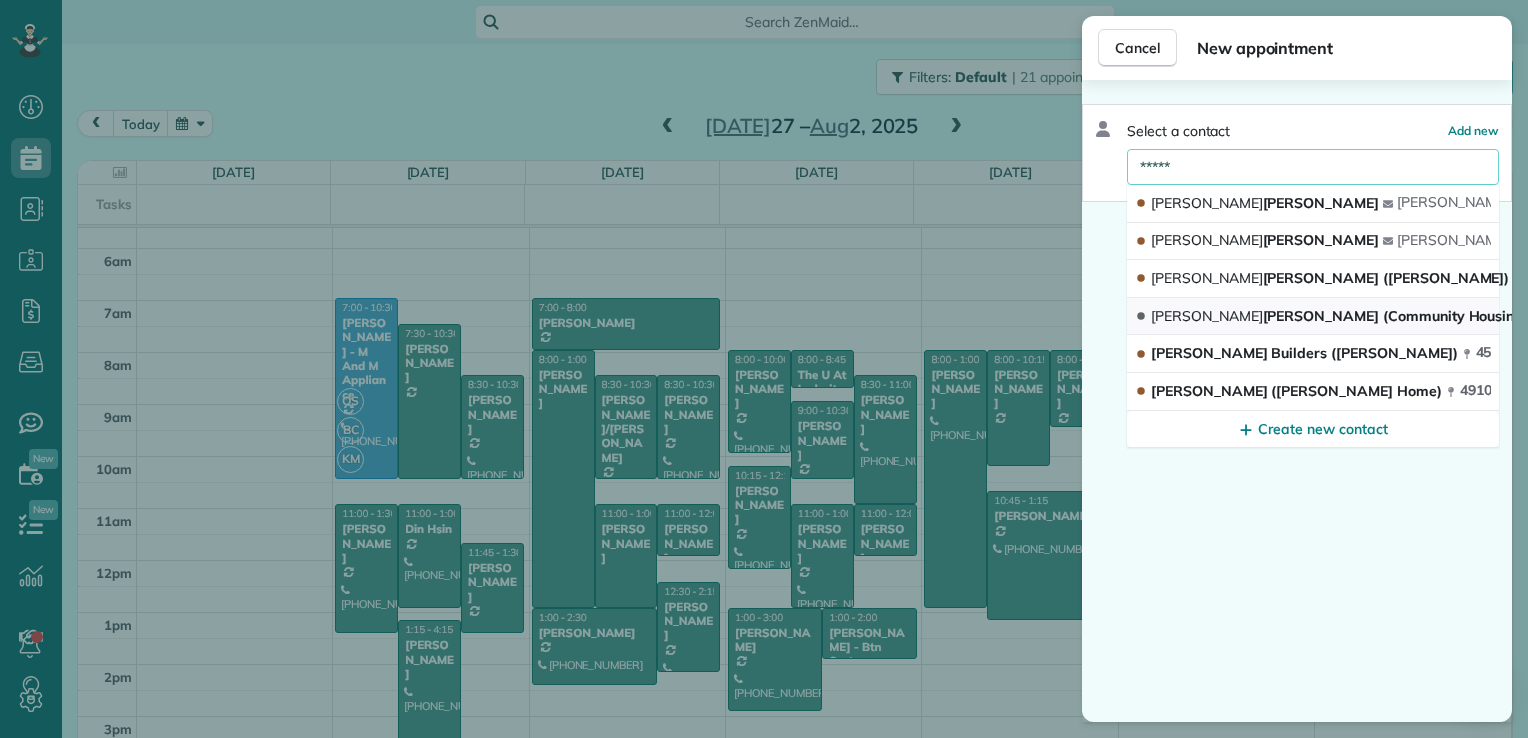 type on "*****" 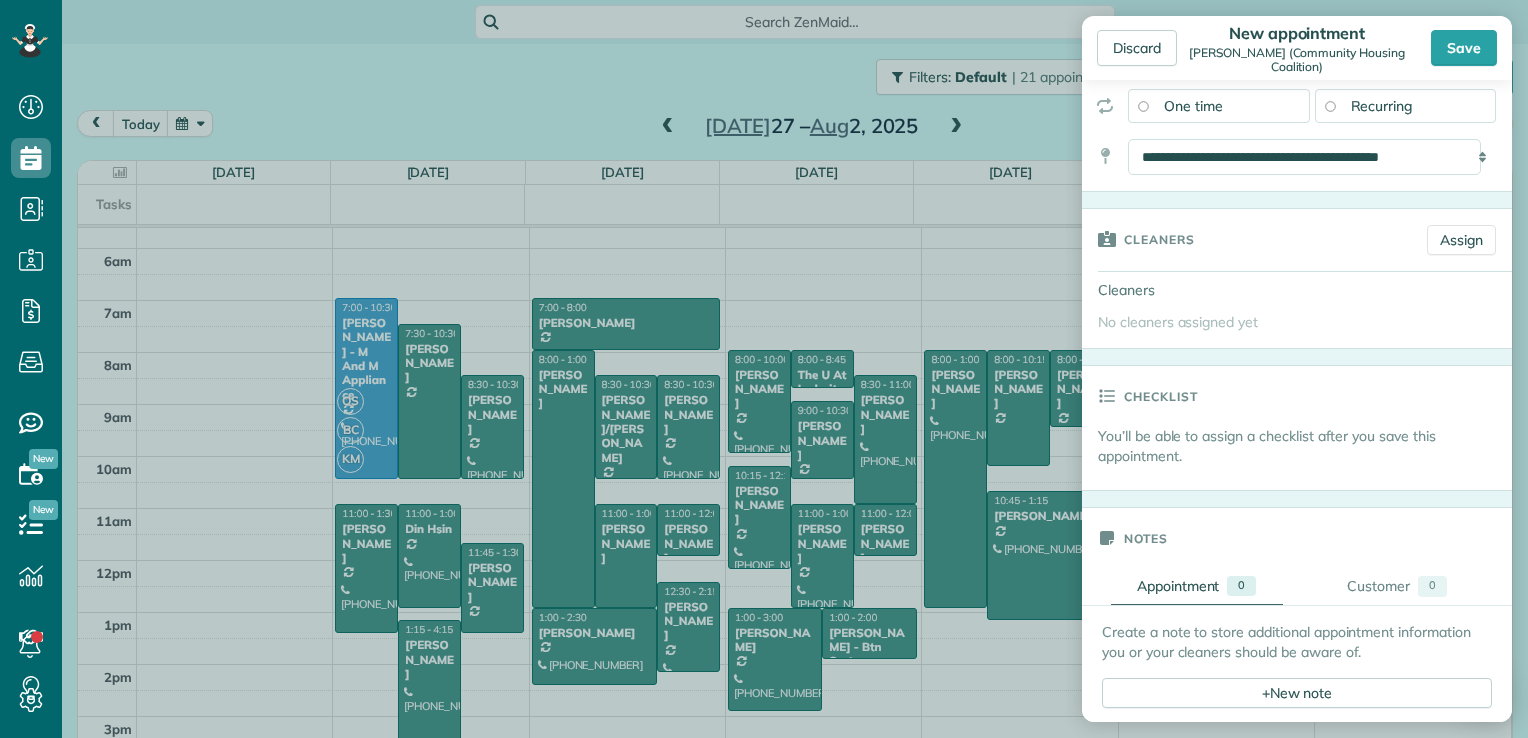 scroll, scrollTop: 400, scrollLeft: 0, axis: vertical 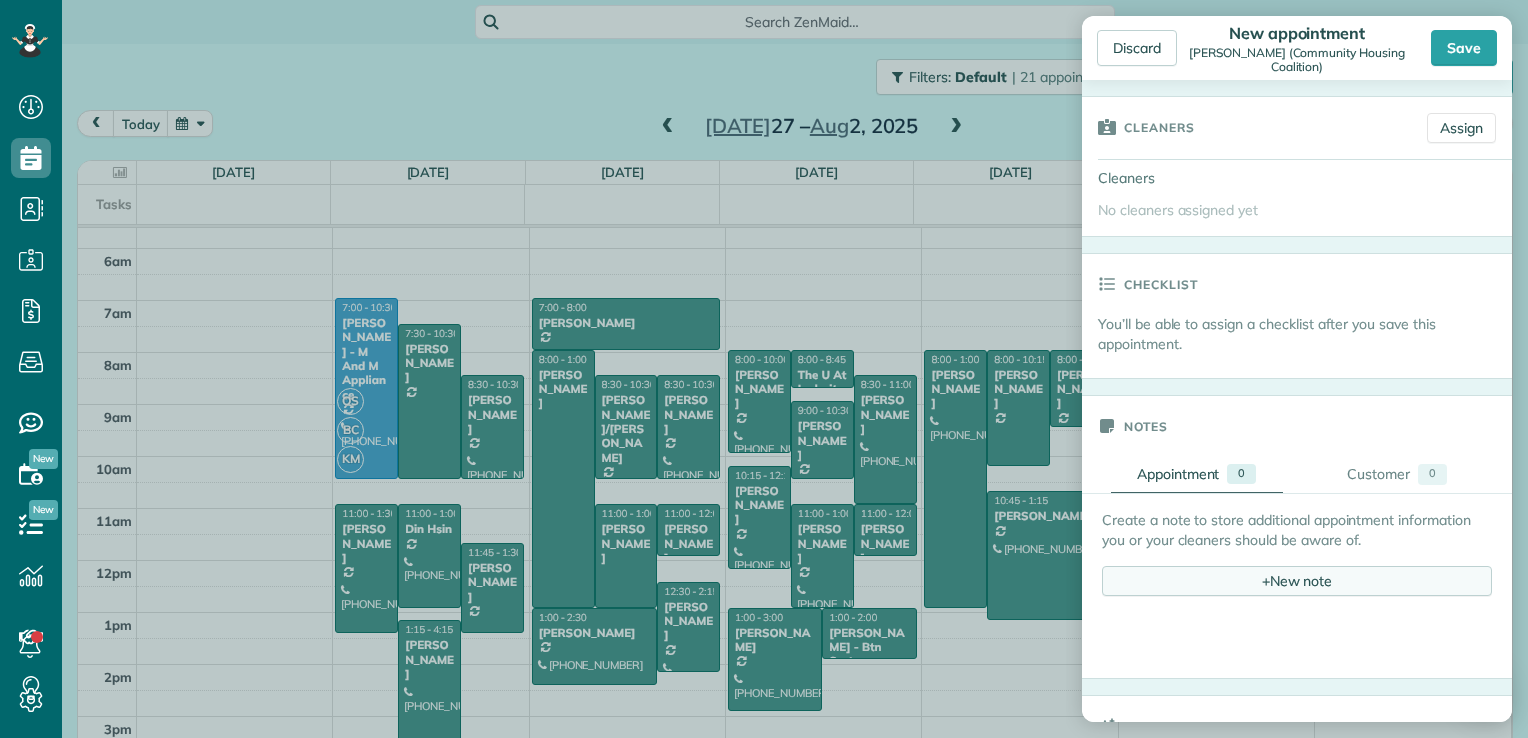 click on "+ New note" at bounding box center (1297, 581) 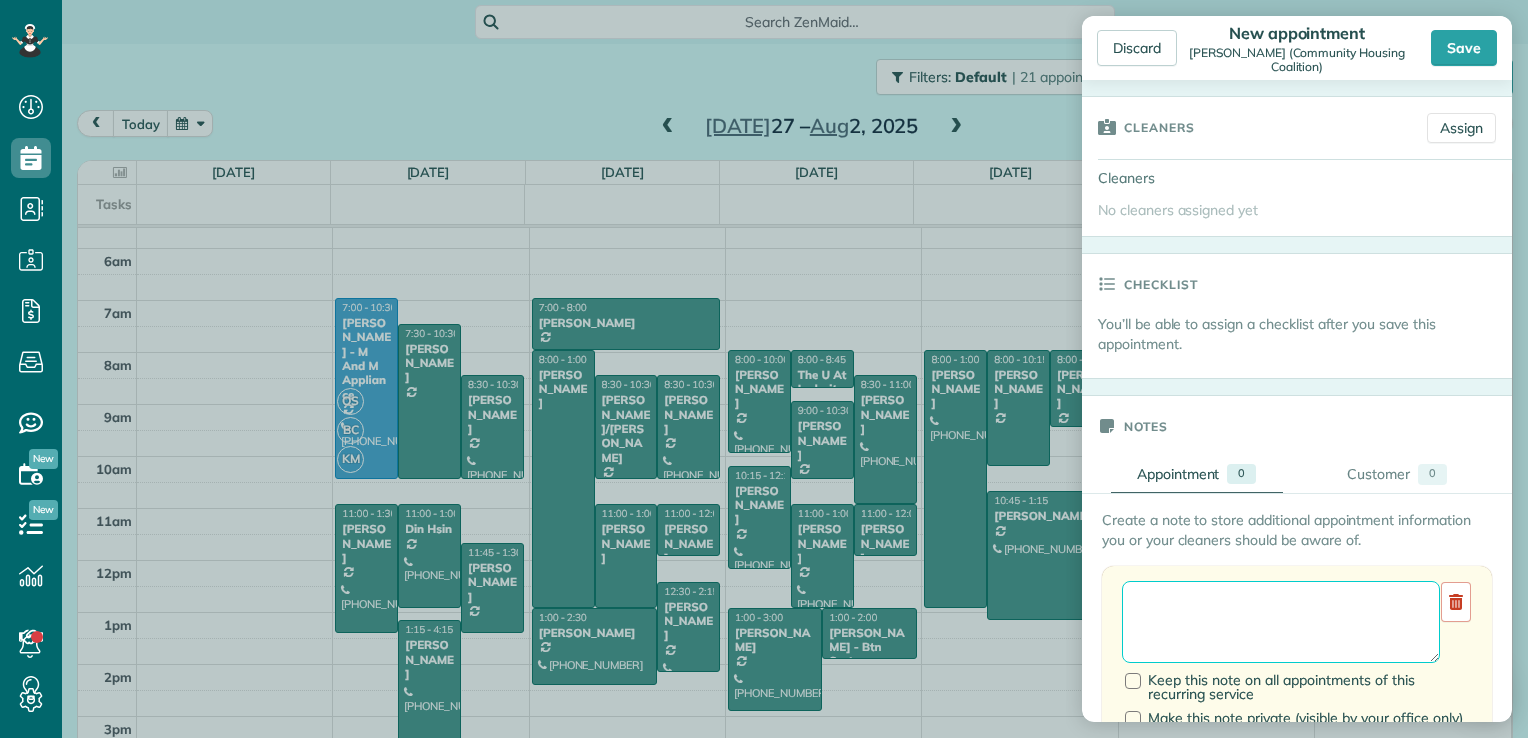 click at bounding box center [1281, 622] 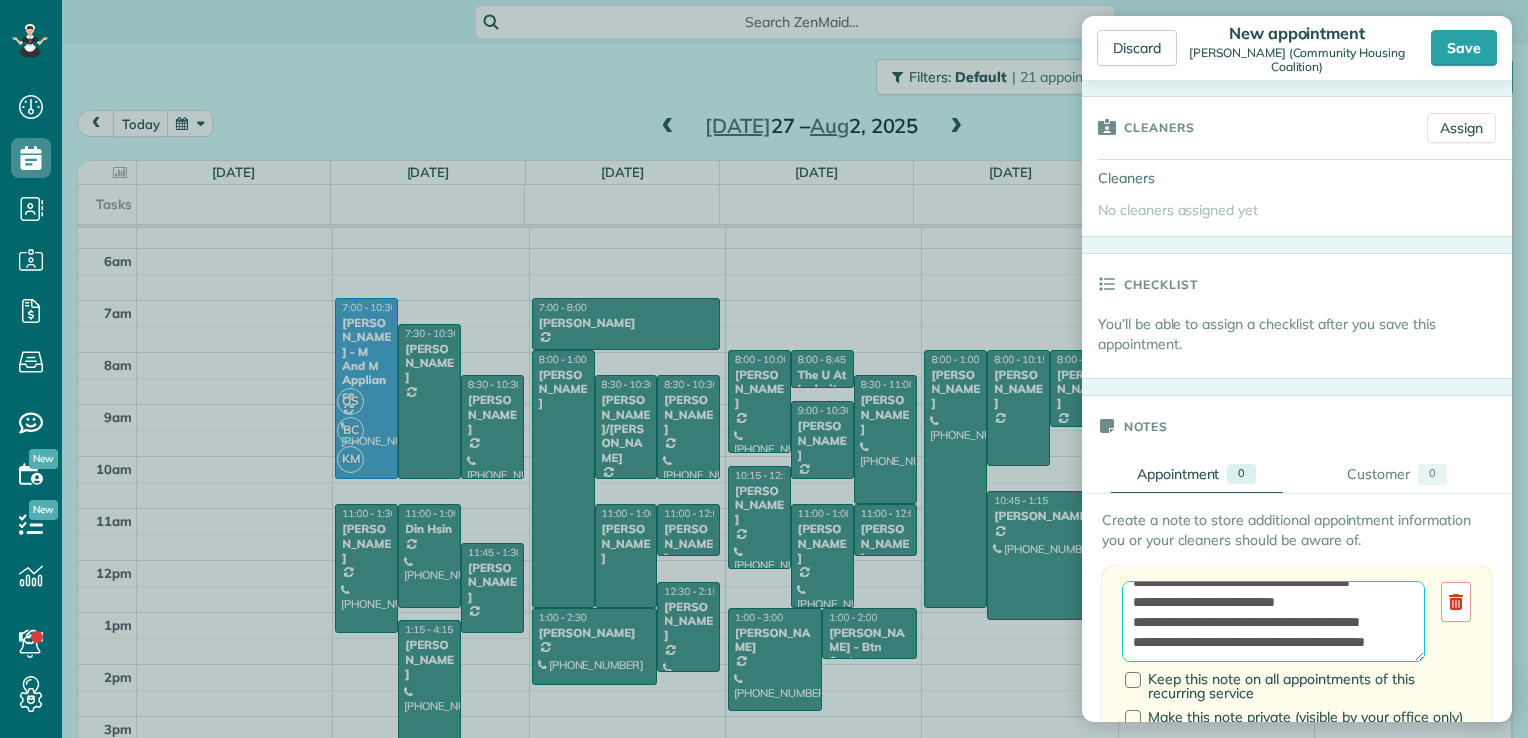 scroll, scrollTop: 0, scrollLeft: 0, axis: both 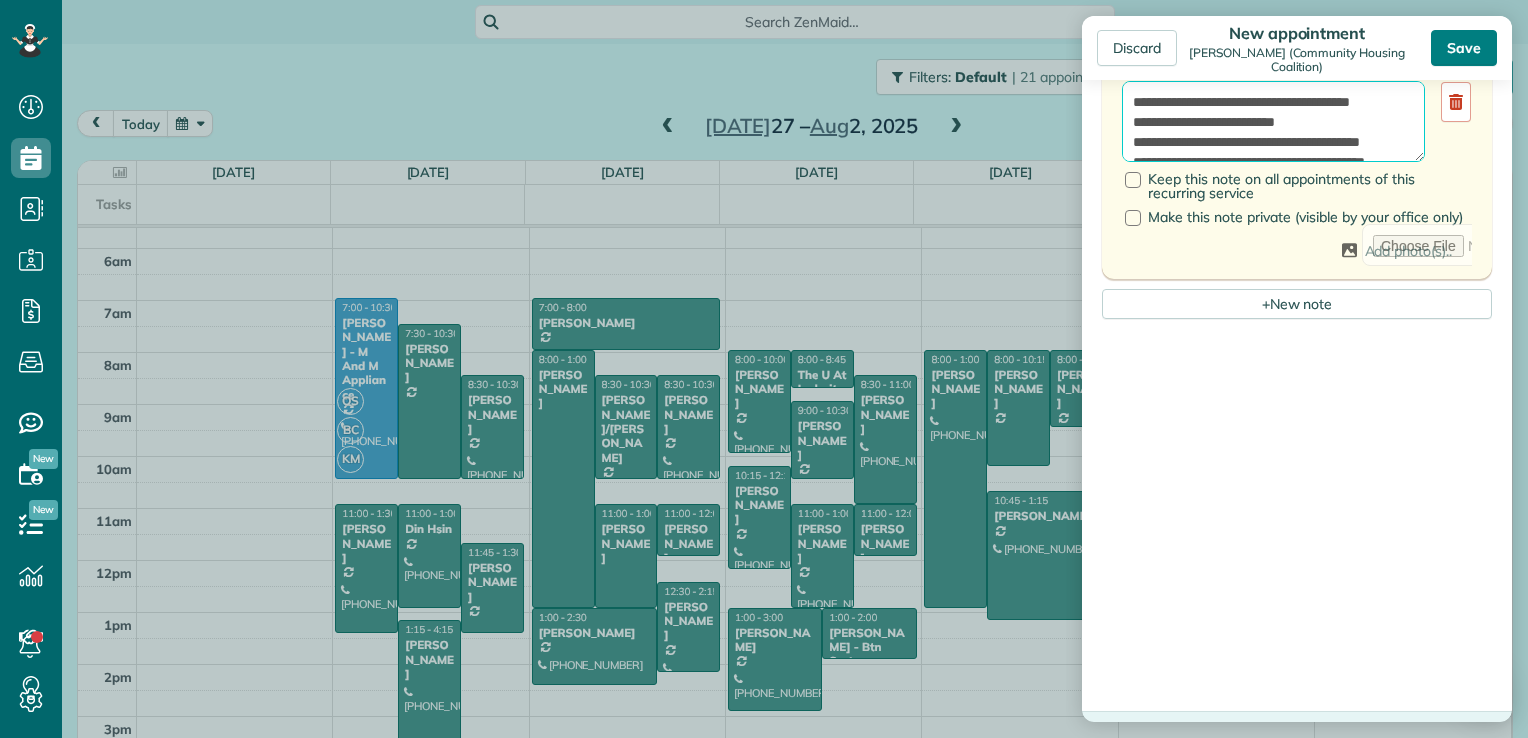 type on "**********" 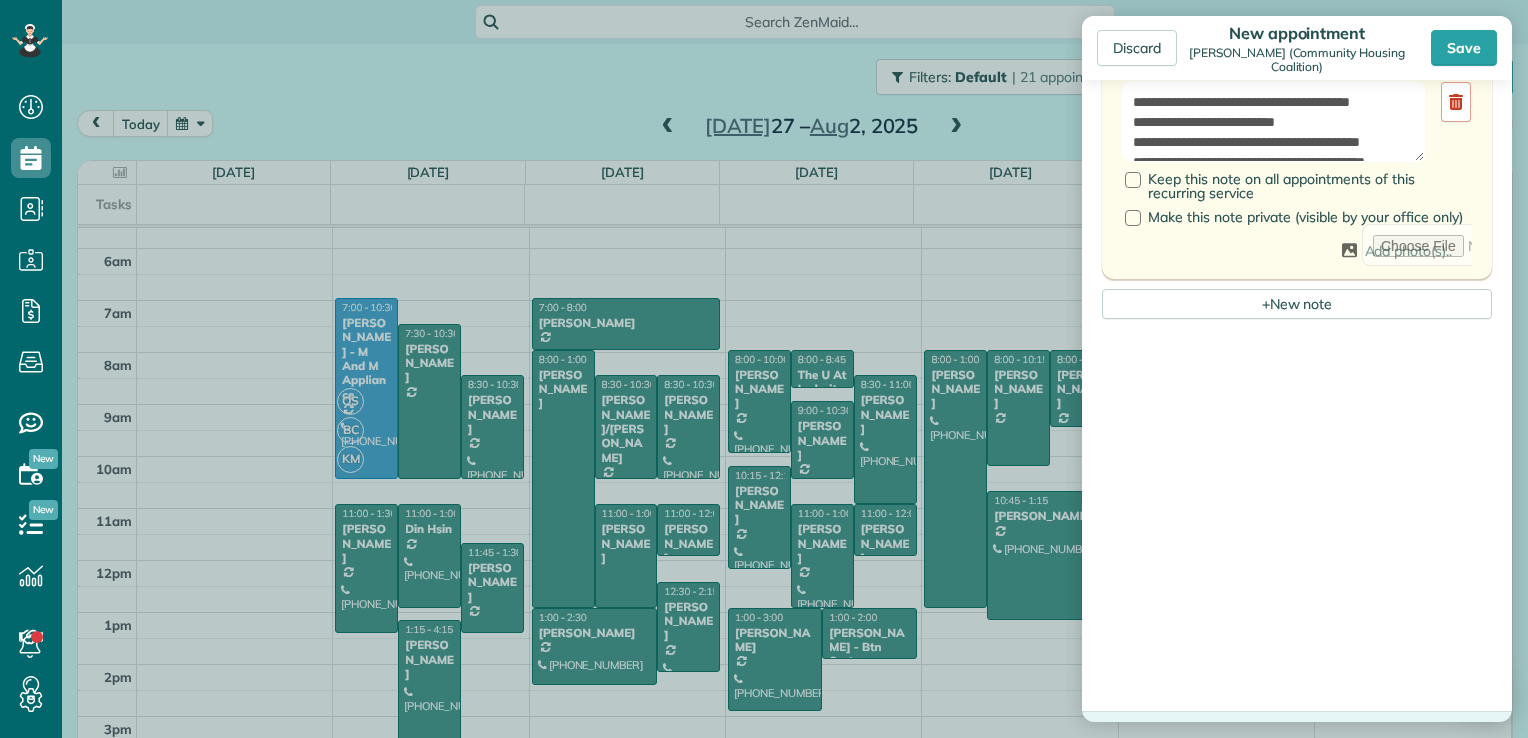 click on "Save" at bounding box center (1464, 48) 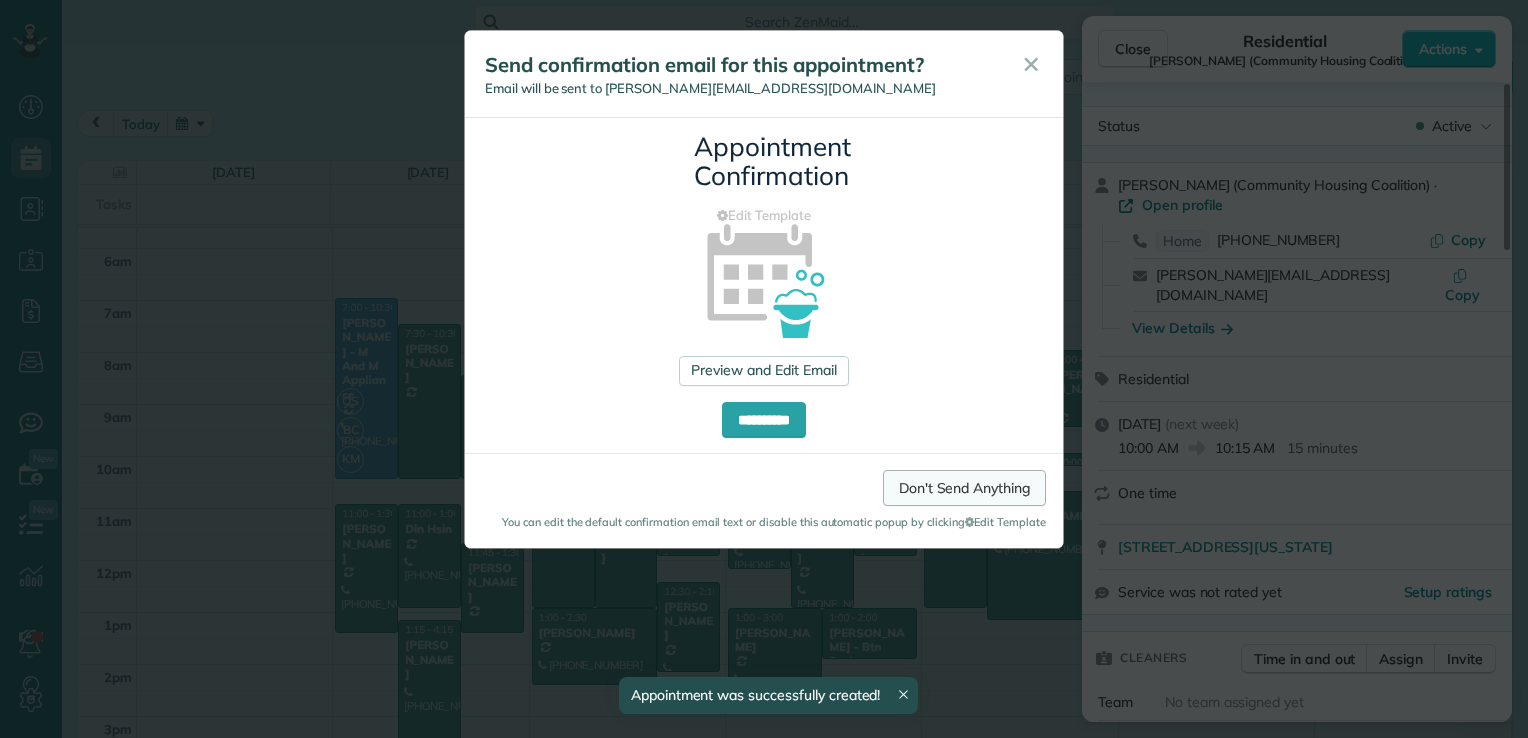 click on "Don't Send Anything" at bounding box center (964, 488) 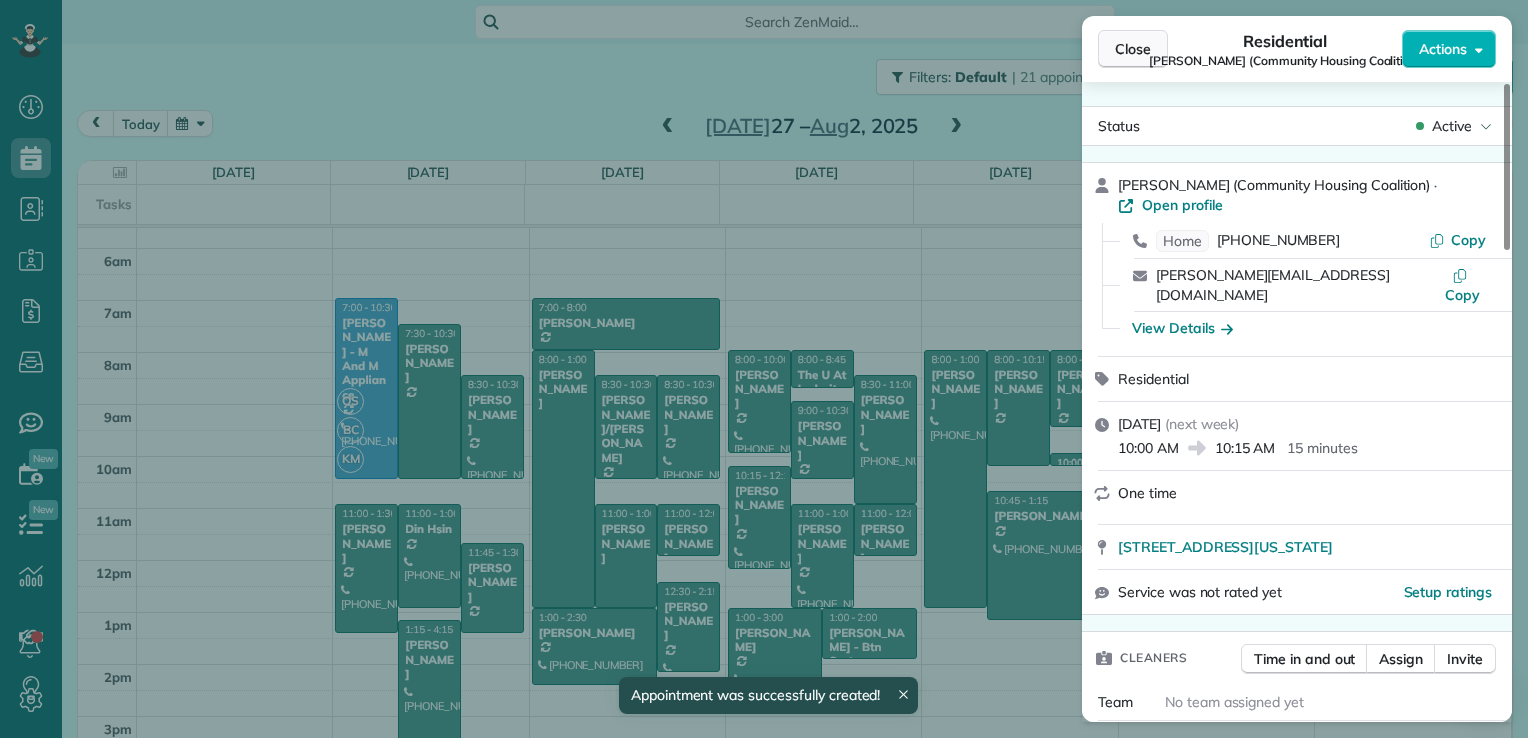 click on "Close" at bounding box center [1133, 49] 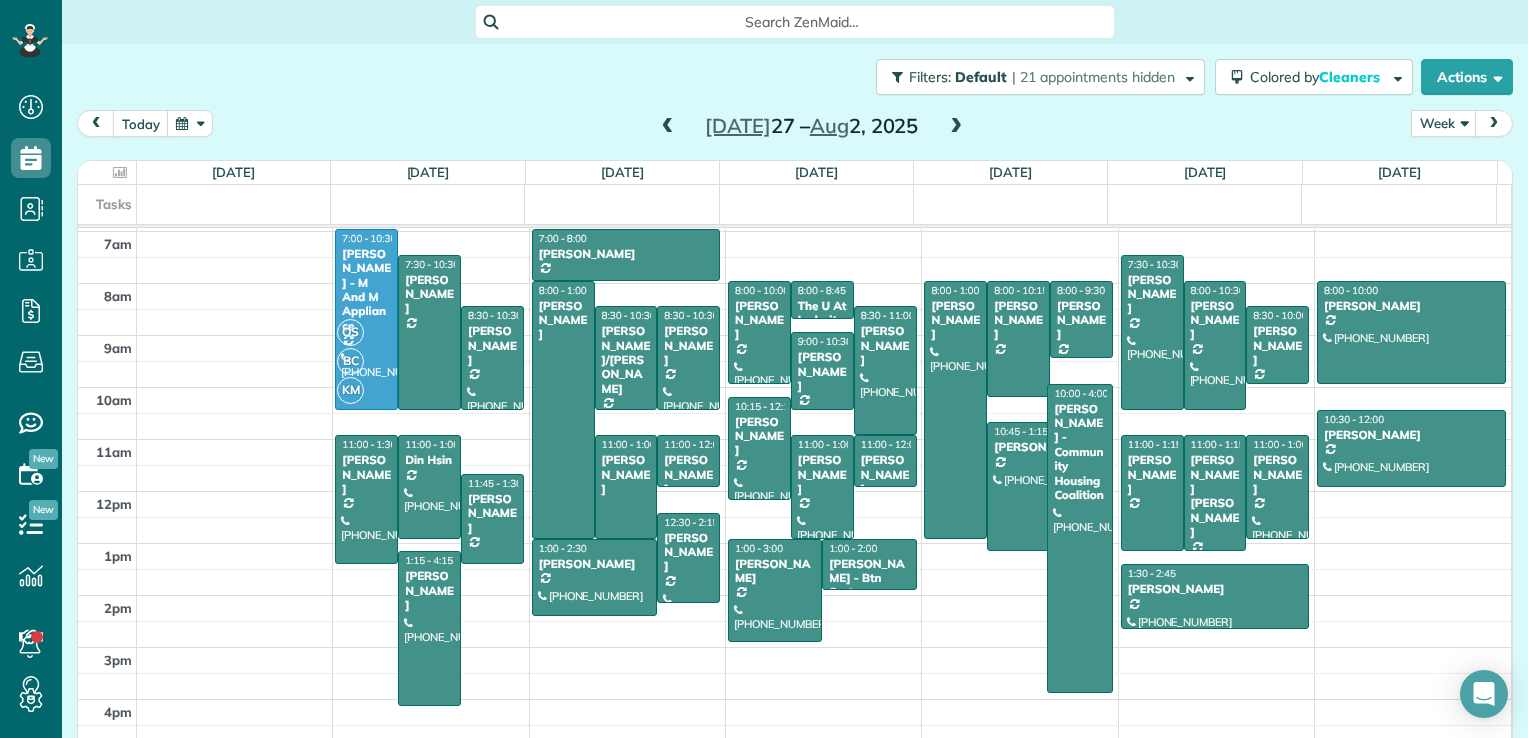 scroll, scrollTop: 379, scrollLeft: 0, axis: vertical 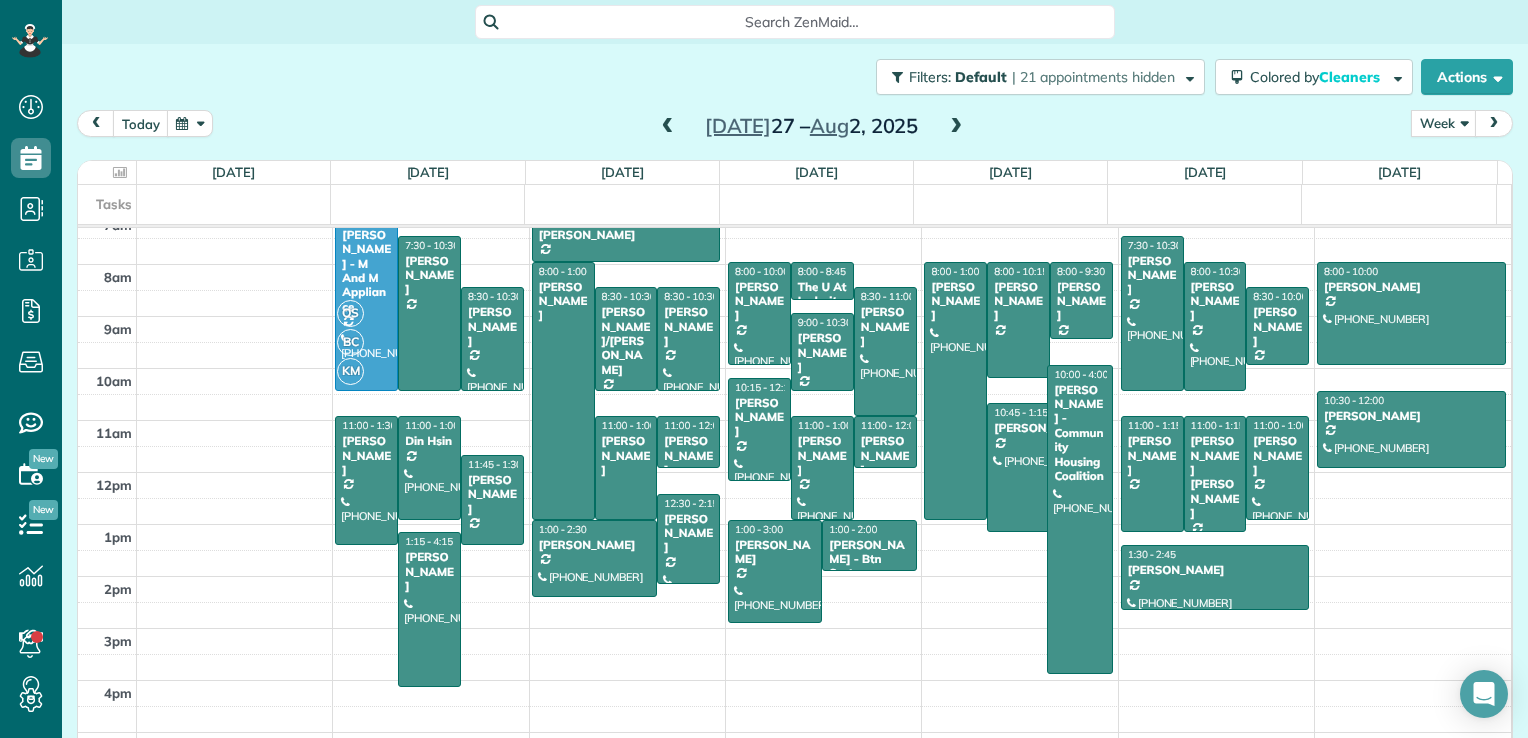 drag, startPoint x: 1059, startPoint y: 464, endPoint x: 1063, endPoint y: 670, distance: 206.03883 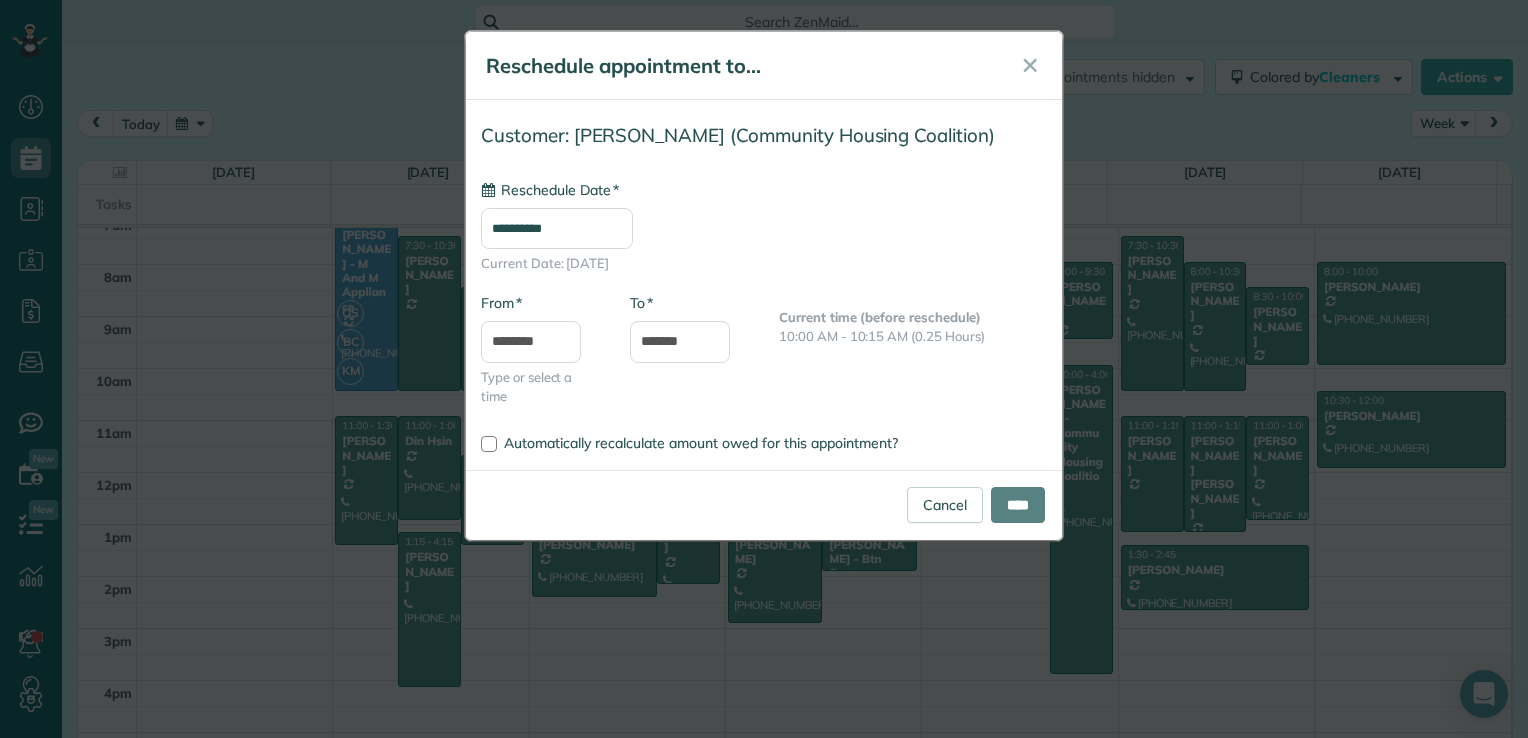 type on "**********" 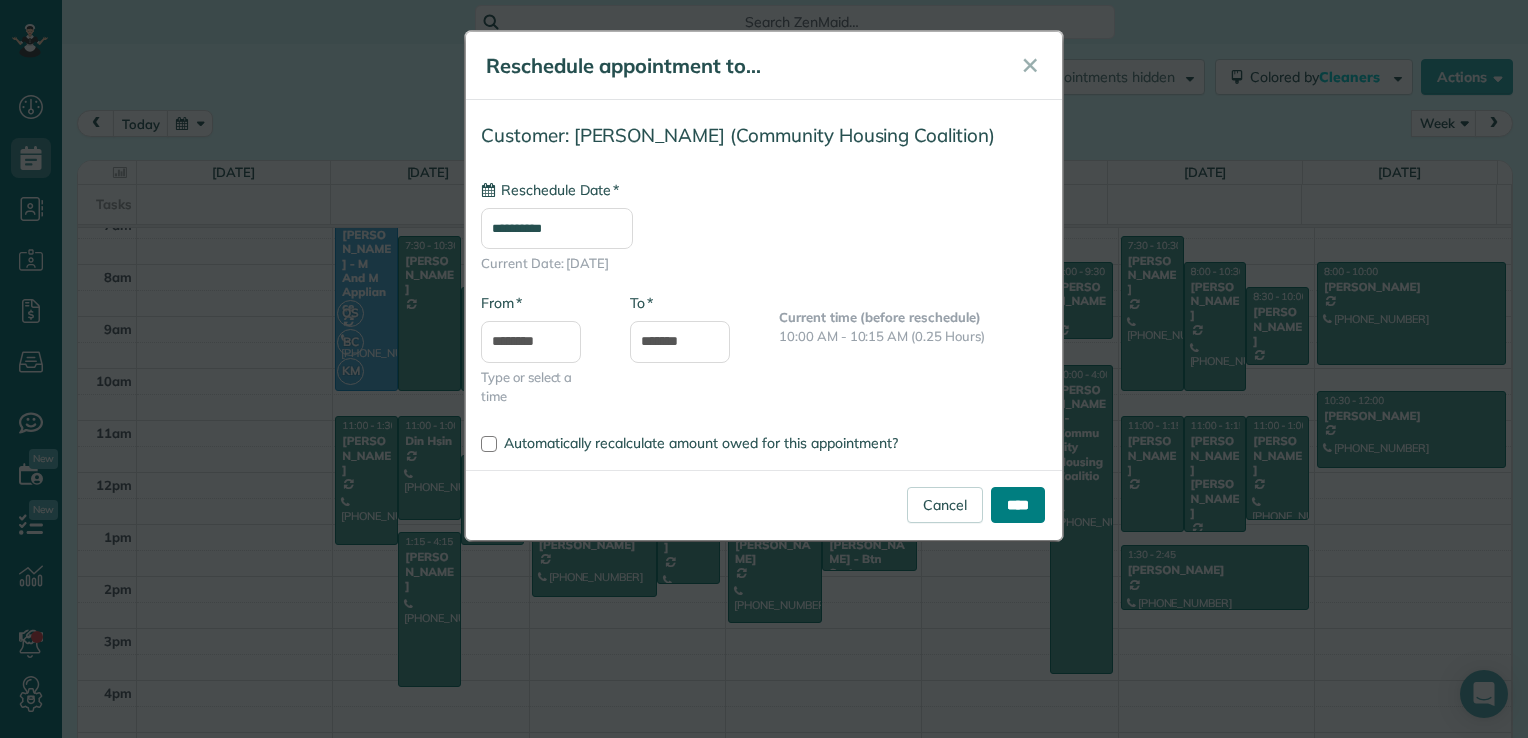 click on "****" at bounding box center [1018, 505] 